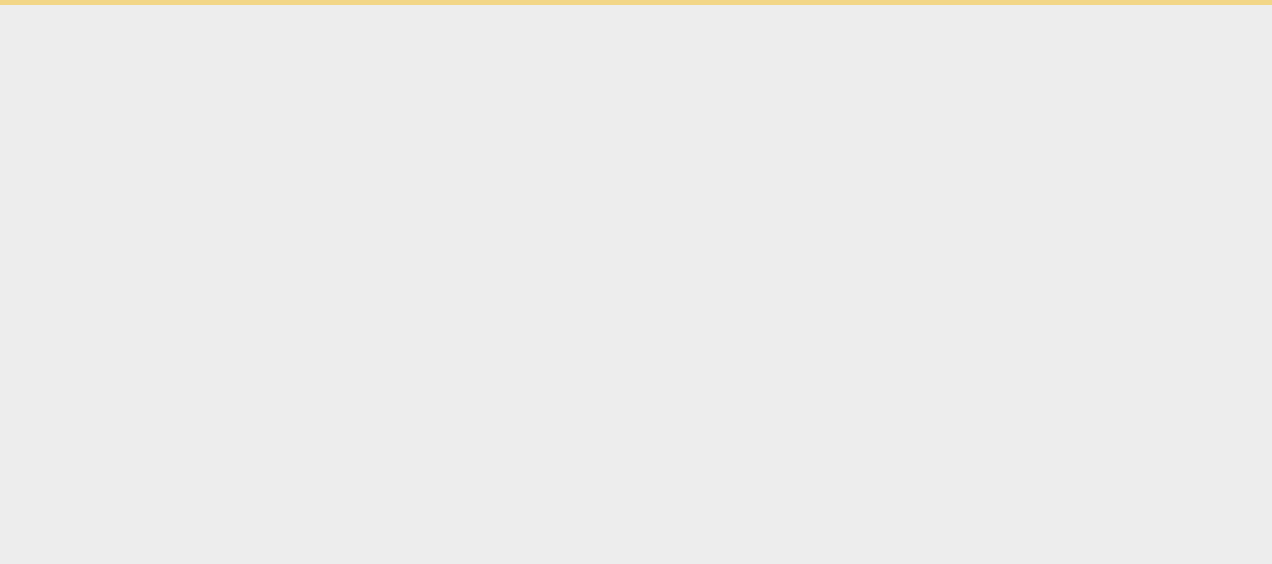 scroll, scrollTop: 0, scrollLeft: 0, axis: both 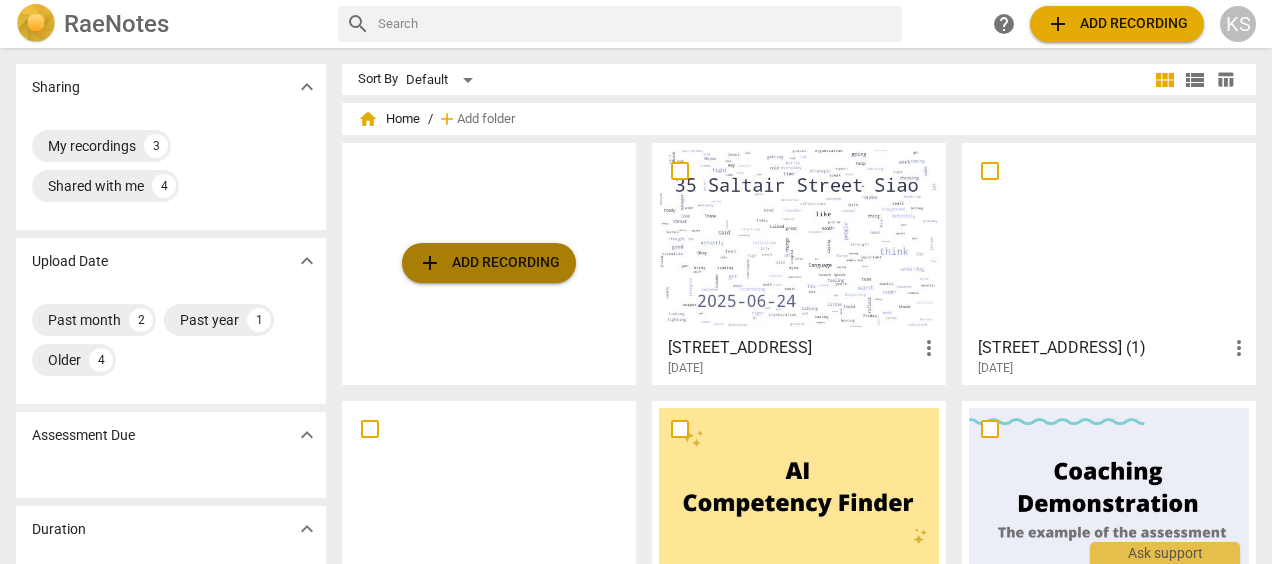 click on "add   Add recording" at bounding box center (489, 263) 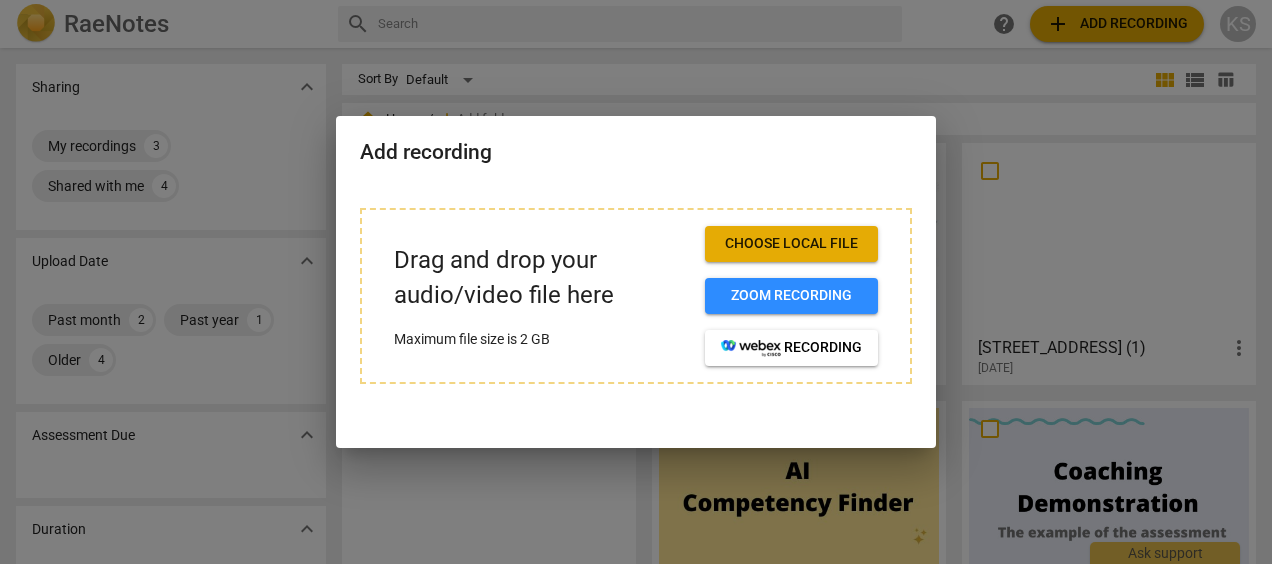 click on "Choose local file" at bounding box center [791, 244] 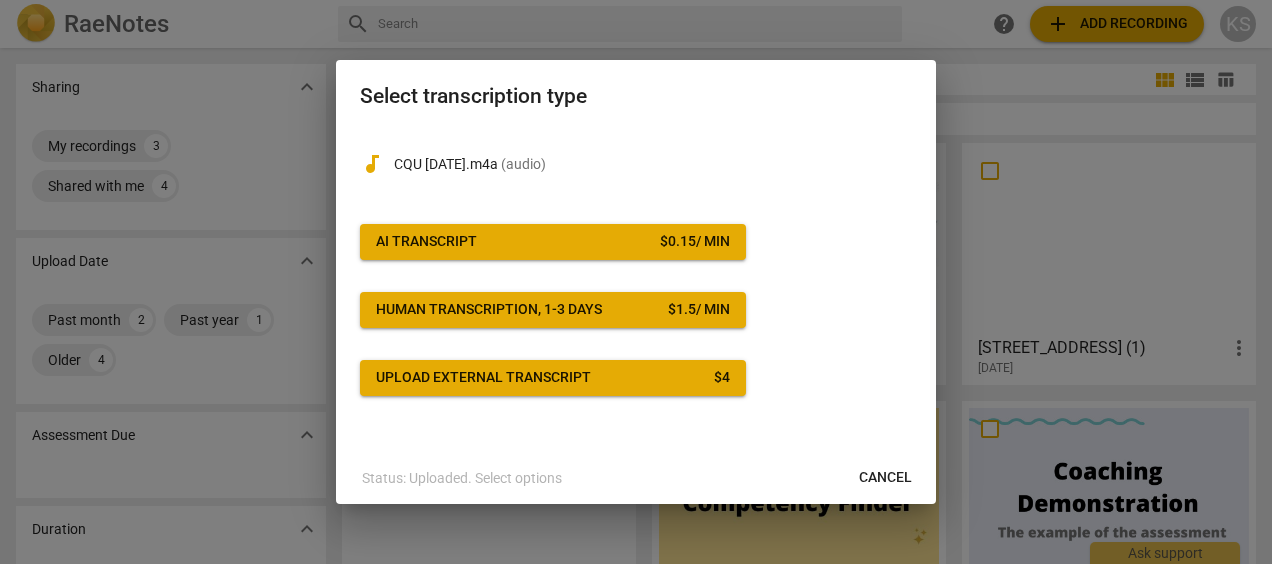 click on "CQU 18 July.m4a   ( audio )" at bounding box center [653, 164] 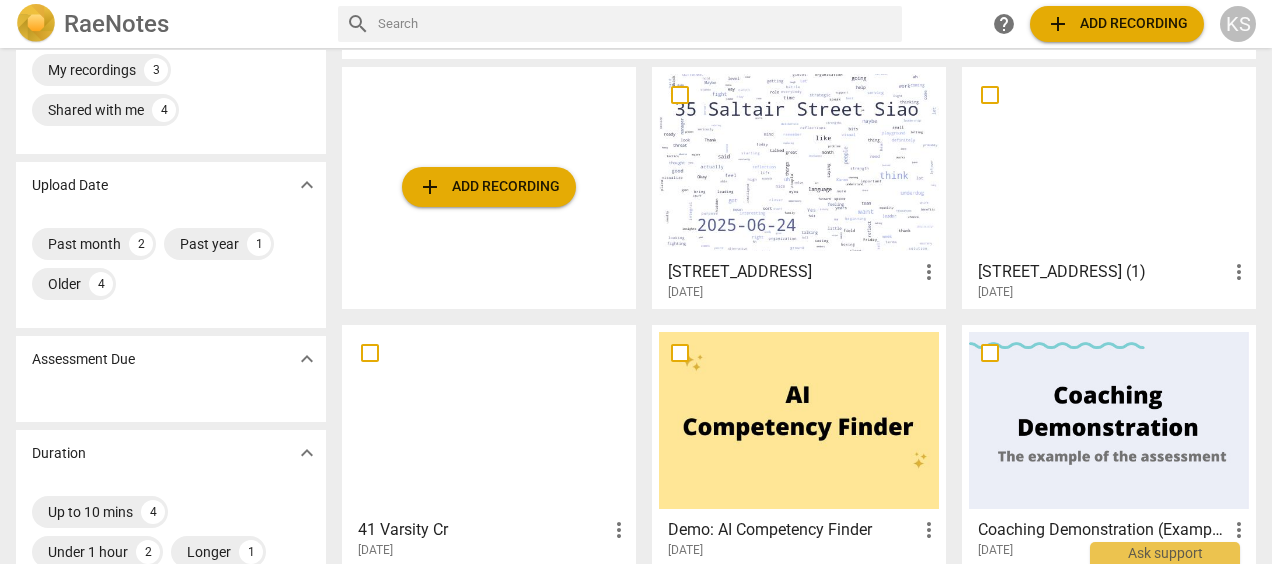scroll, scrollTop: 0, scrollLeft: 0, axis: both 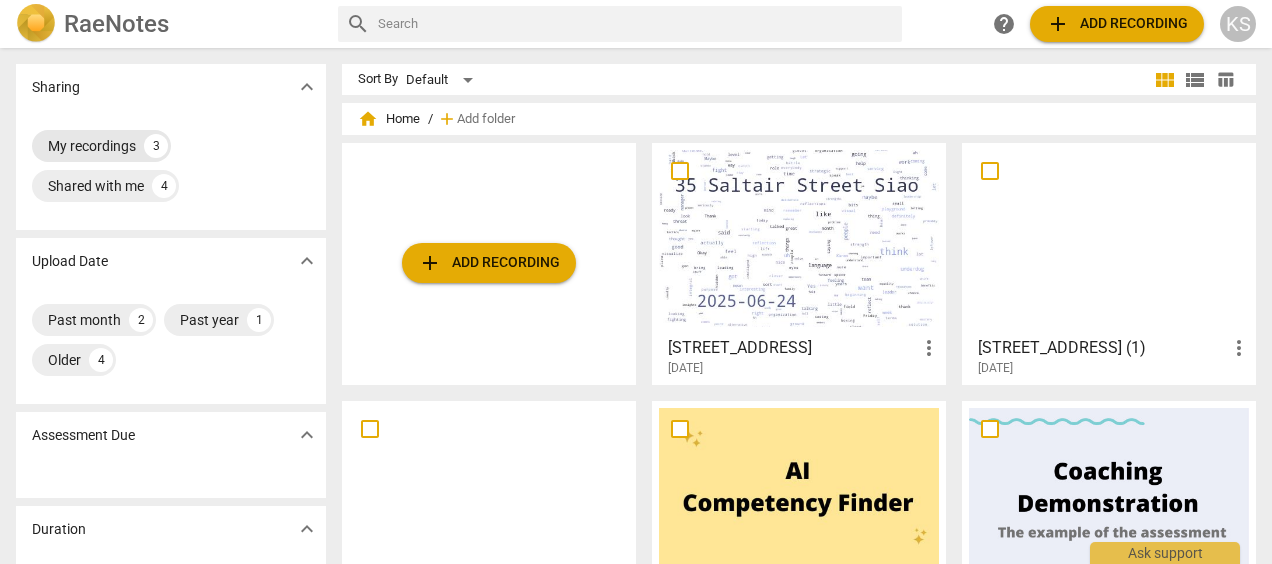 click on "My recordings" at bounding box center (92, 146) 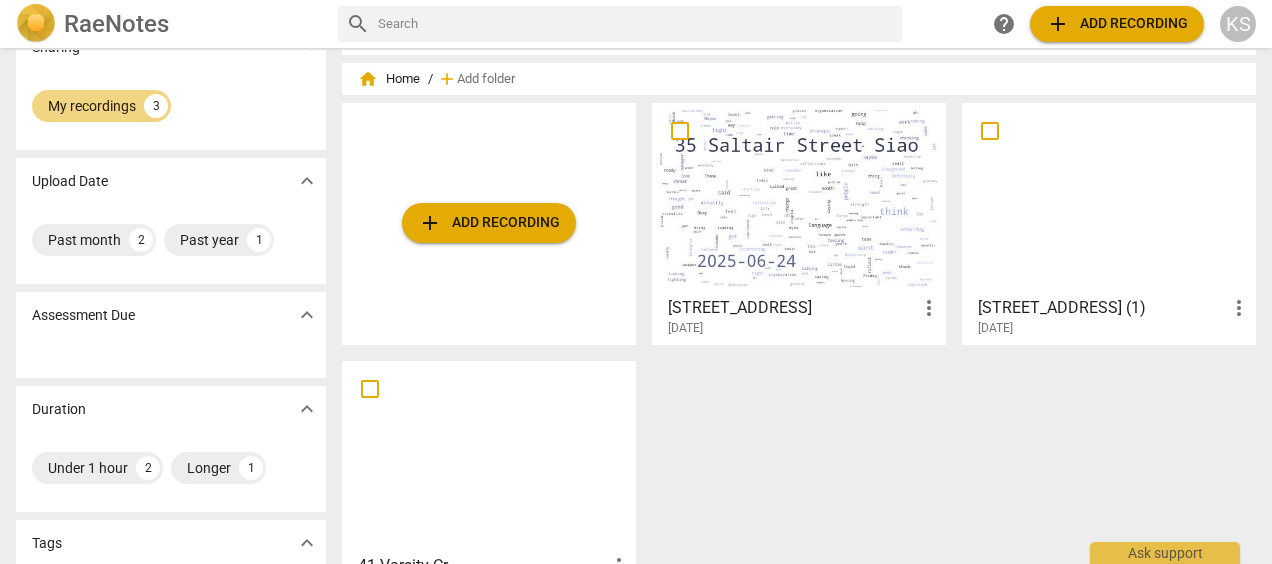 scroll, scrollTop: 0, scrollLeft: 0, axis: both 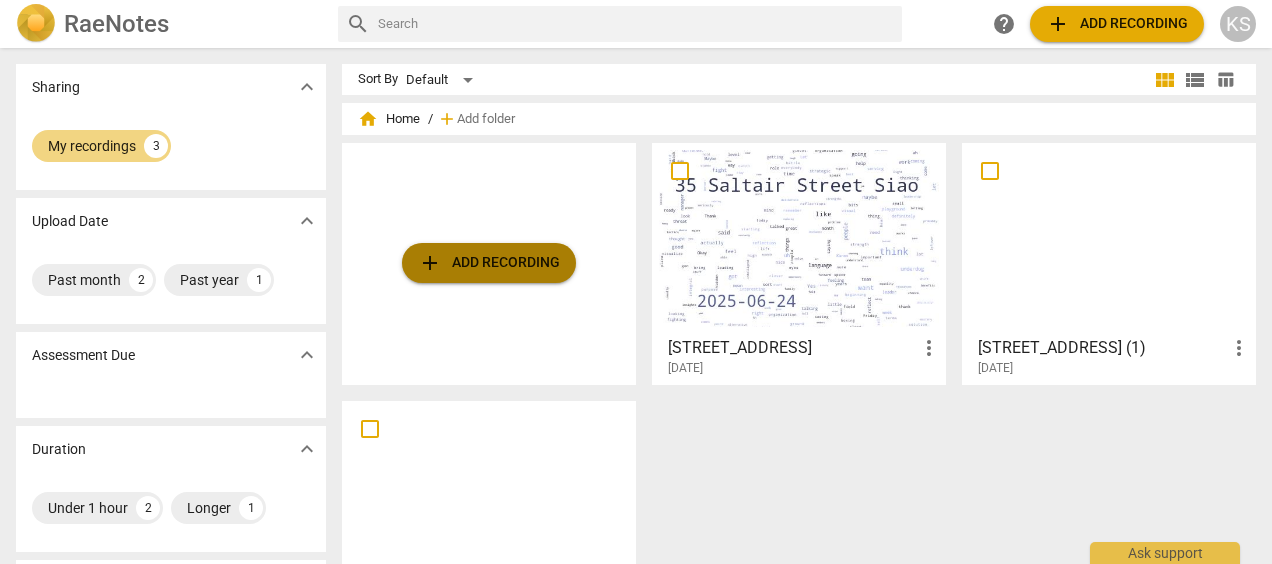 click on "add   Add recording" at bounding box center [489, 263] 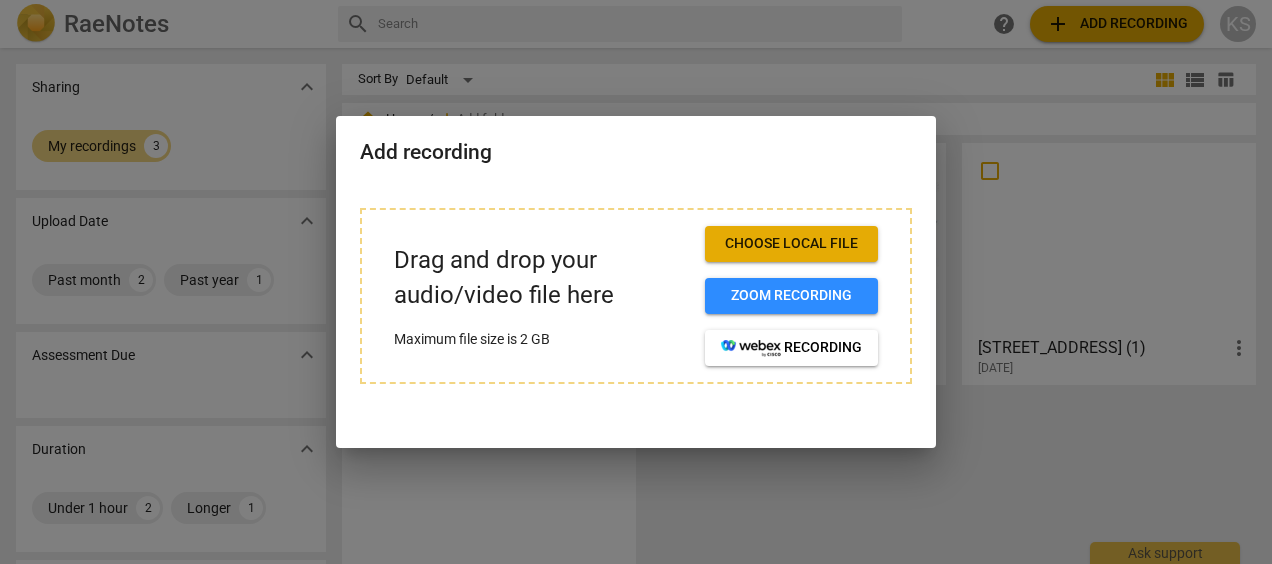 click on "Choose local file" at bounding box center [791, 244] 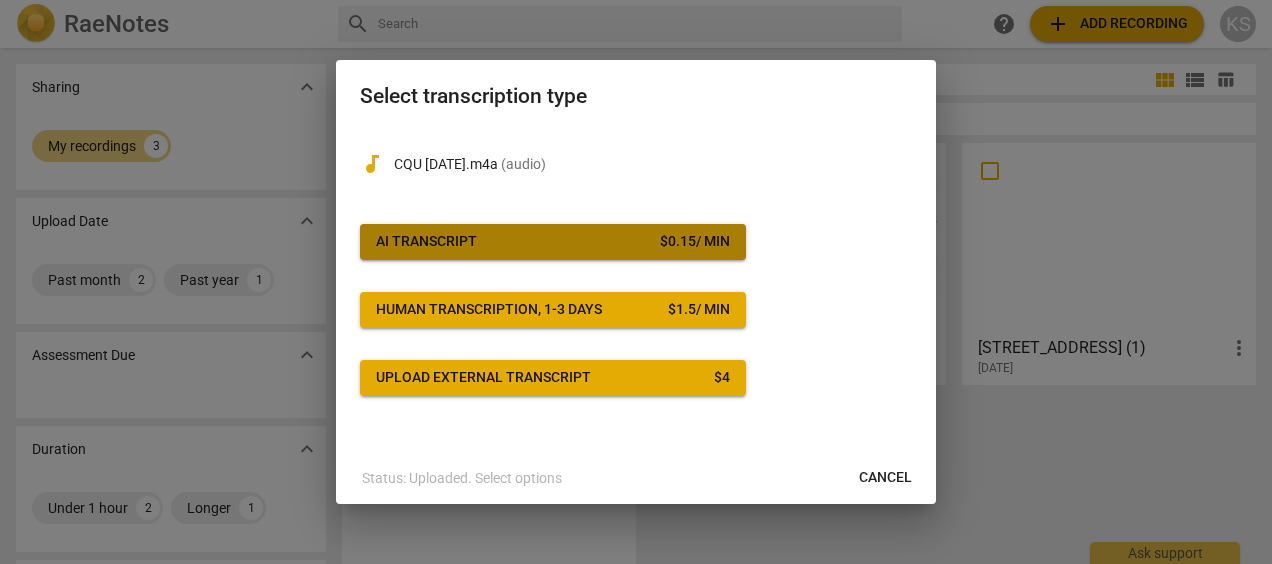 click on "AI Transcript $ 0.15  / min" at bounding box center [553, 242] 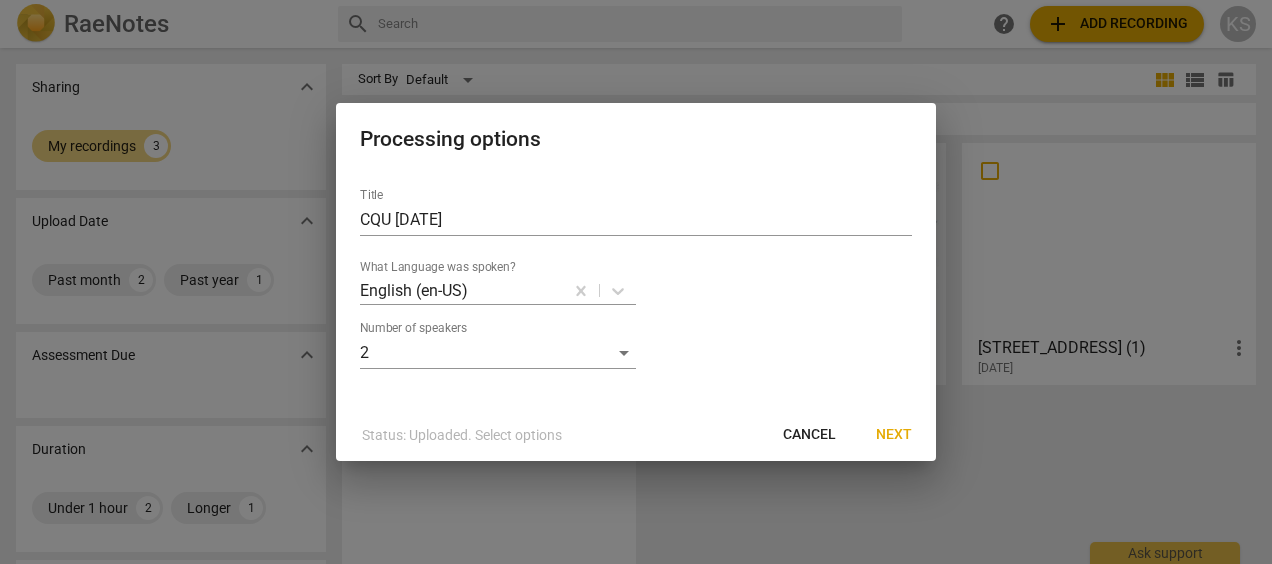 click on "Next" at bounding box center [894, 435] 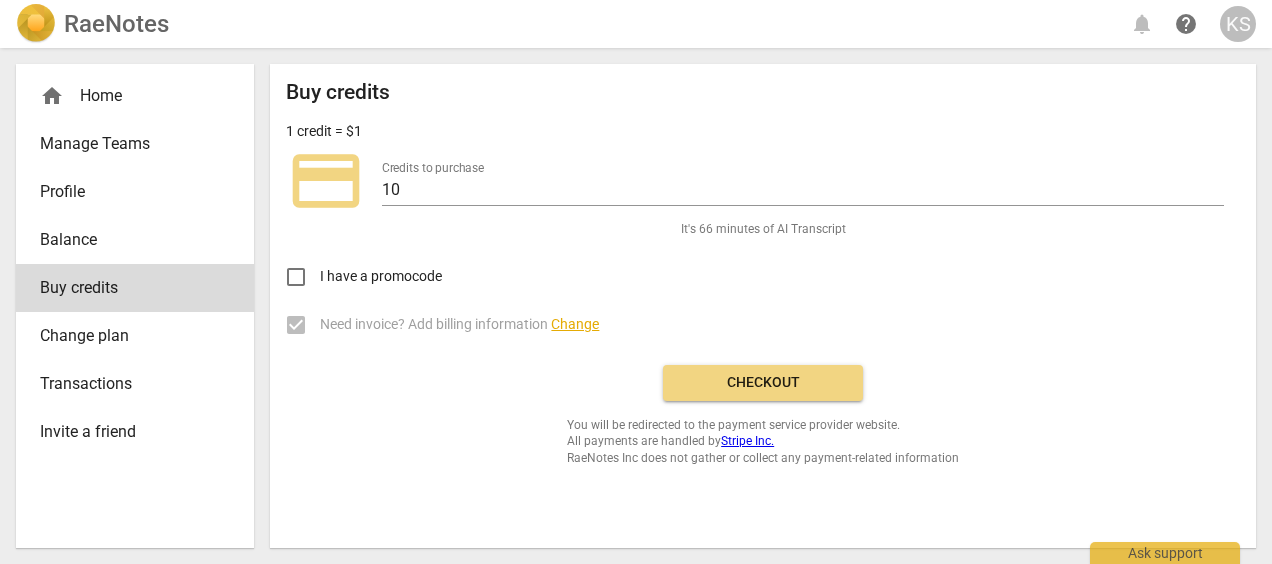 click on "home Home" at bounding box center [127, 96] 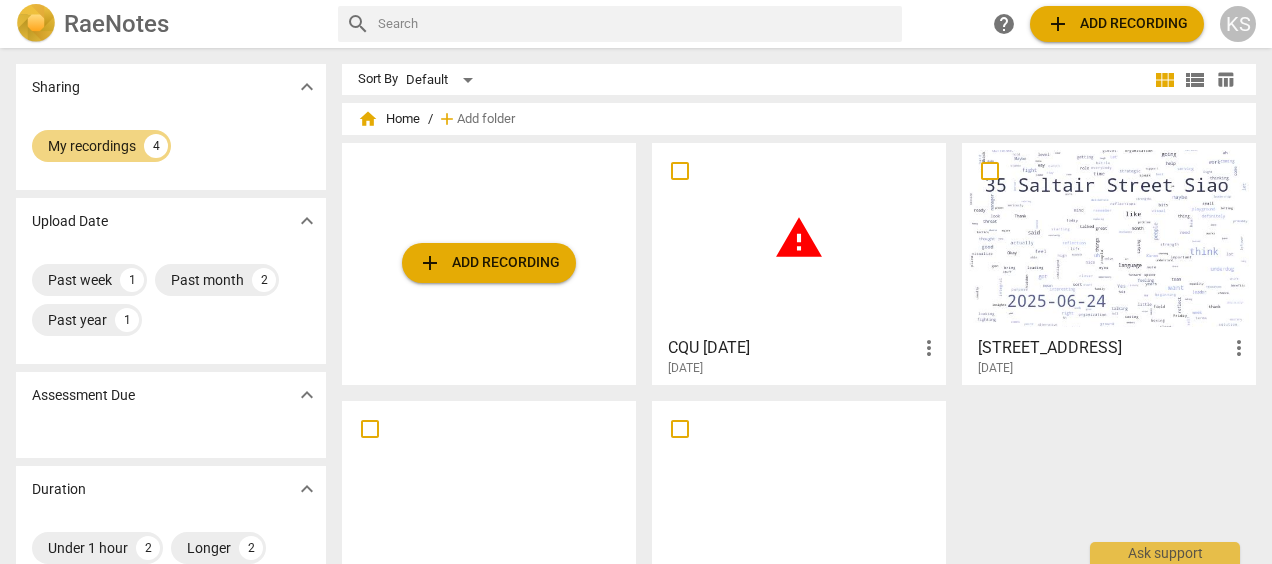 click on "KS" at bounding box center (1238, 24) 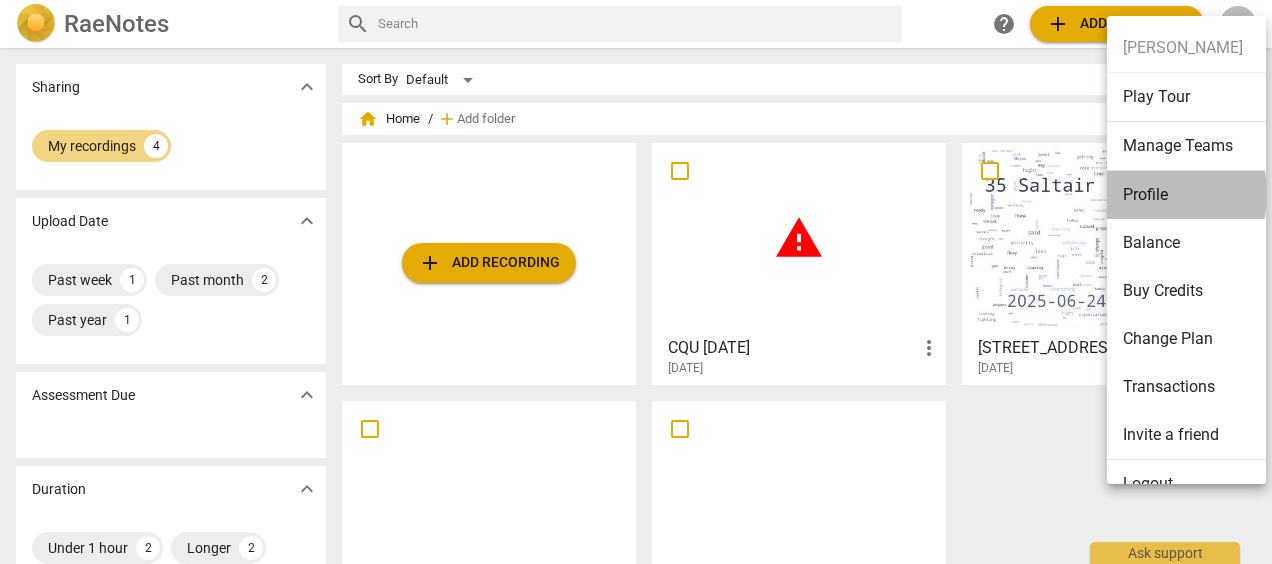 click on "Profile" at bounding box center (1190, 195) 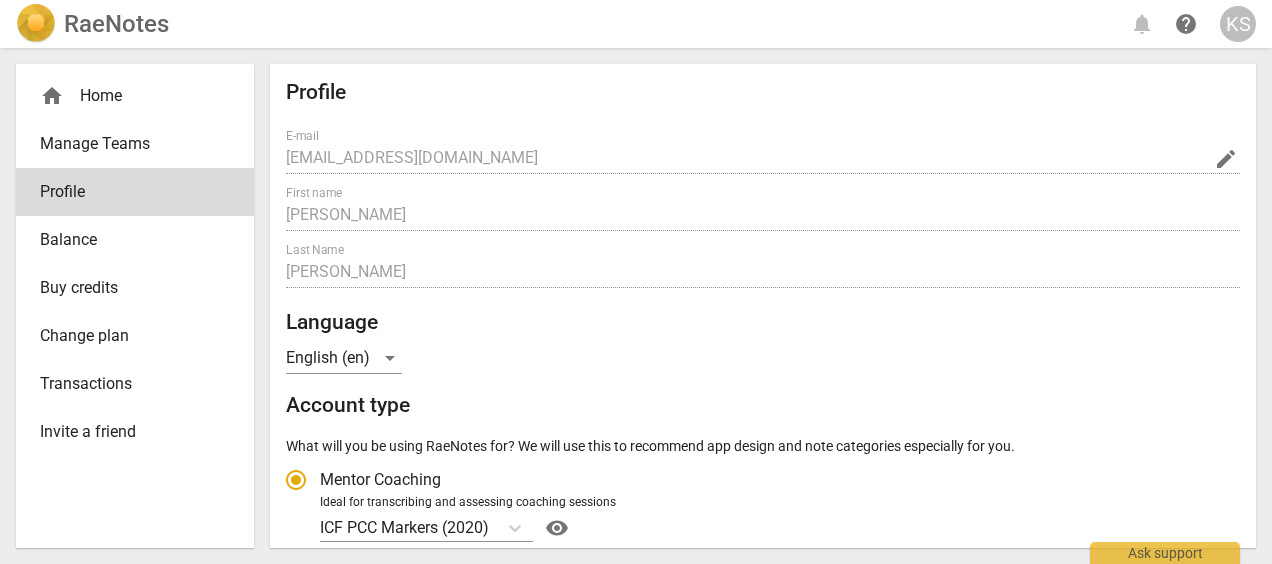 radio on "false" 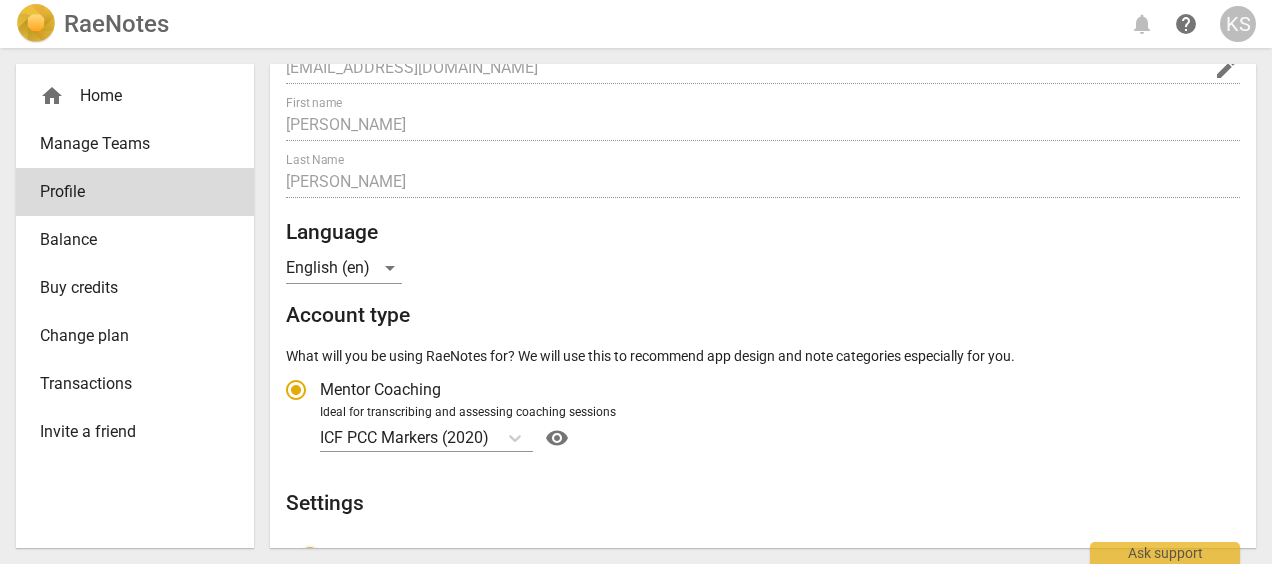 scroll, scrollTop: 100, scrollLeft: 0, axis: vertical 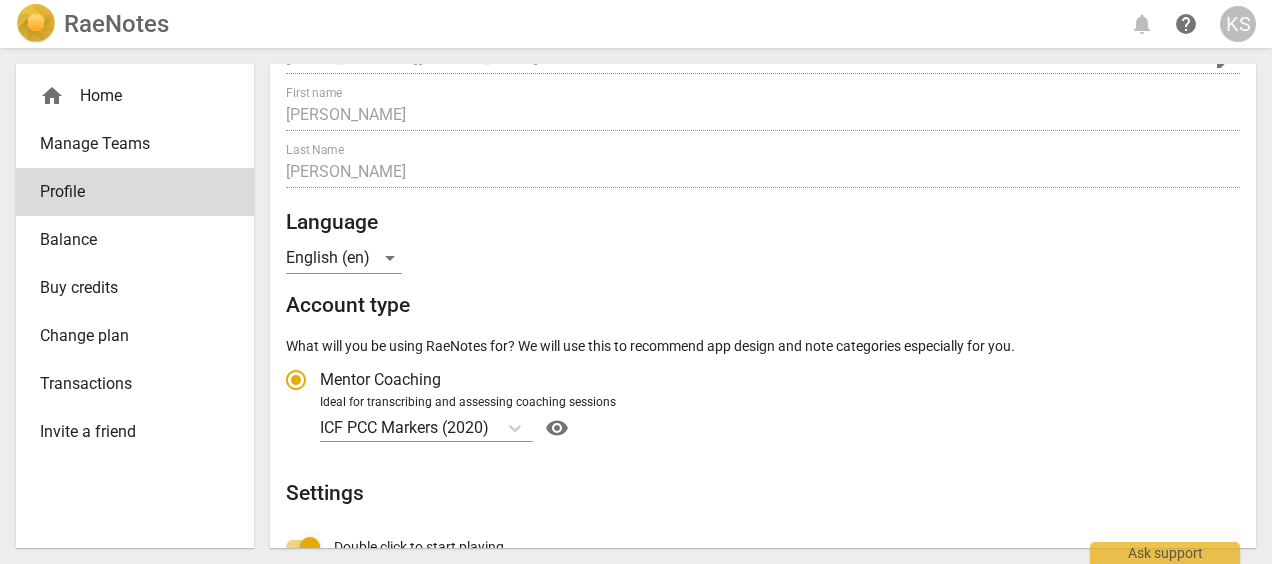 click on "Buy credits" at bounding box center (127, 288) 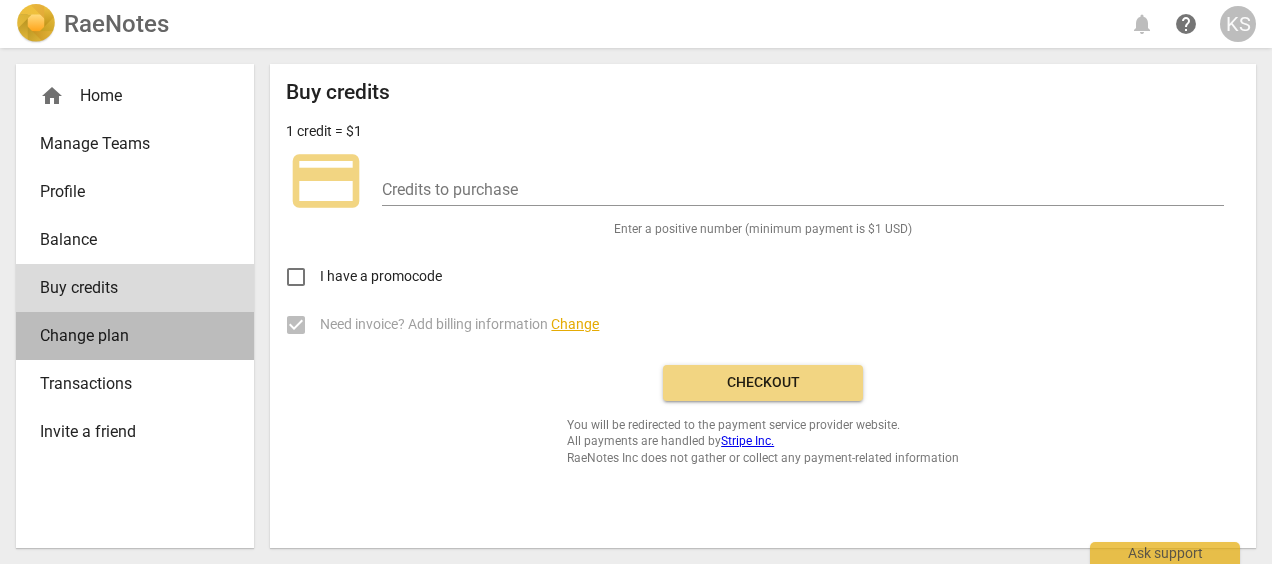 click on "Change plan" at bounding box center [127, 336] 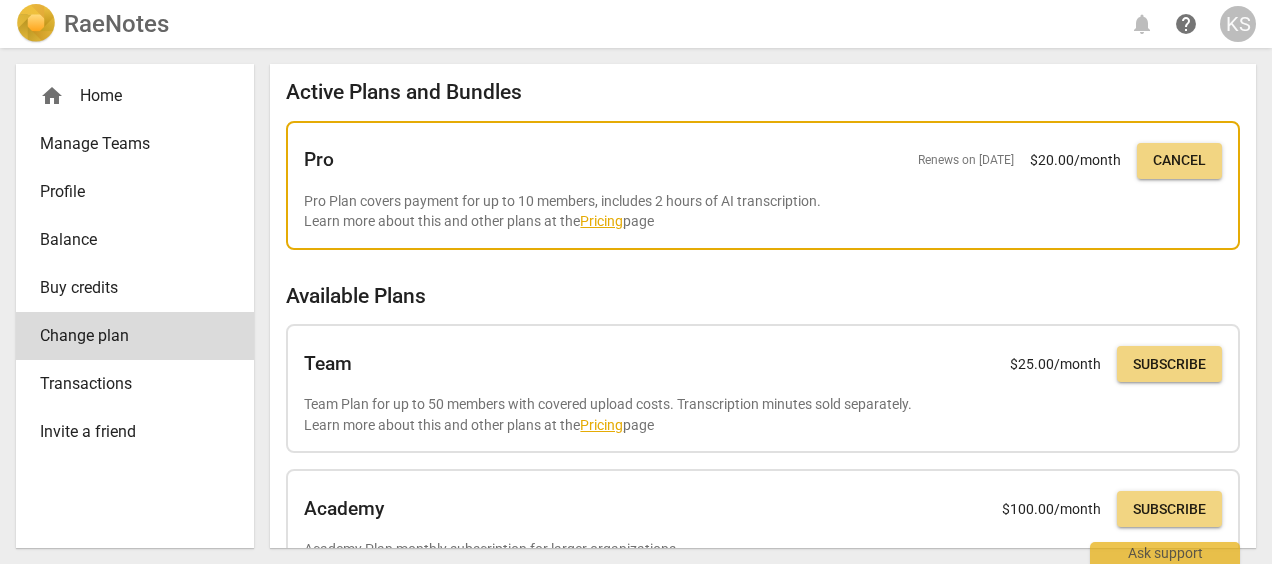 click on "Pro Renews on Jul 24, 2025 $ 20.00 /month Cancel Pro Plan covers payment for up to 10 members, includes 2 hours of AI transcription. Learn more about this and other plans at the  Pricing  page" at bounding box center [763, 185] 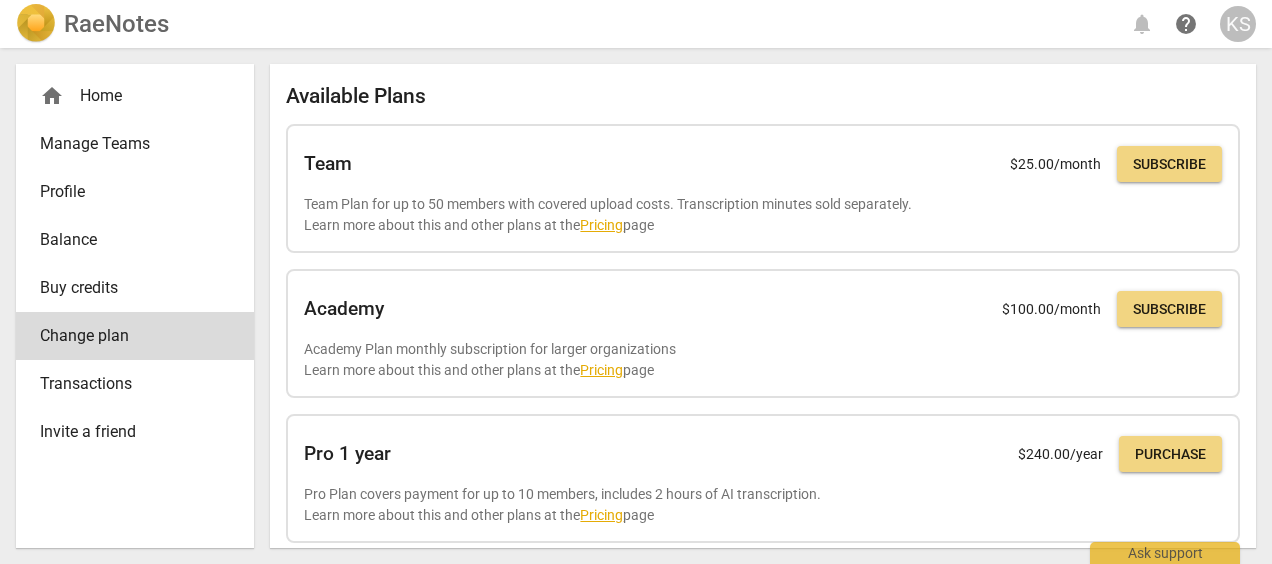 scroll, scrollTop: 0, scrollLeft: 0, axis: both 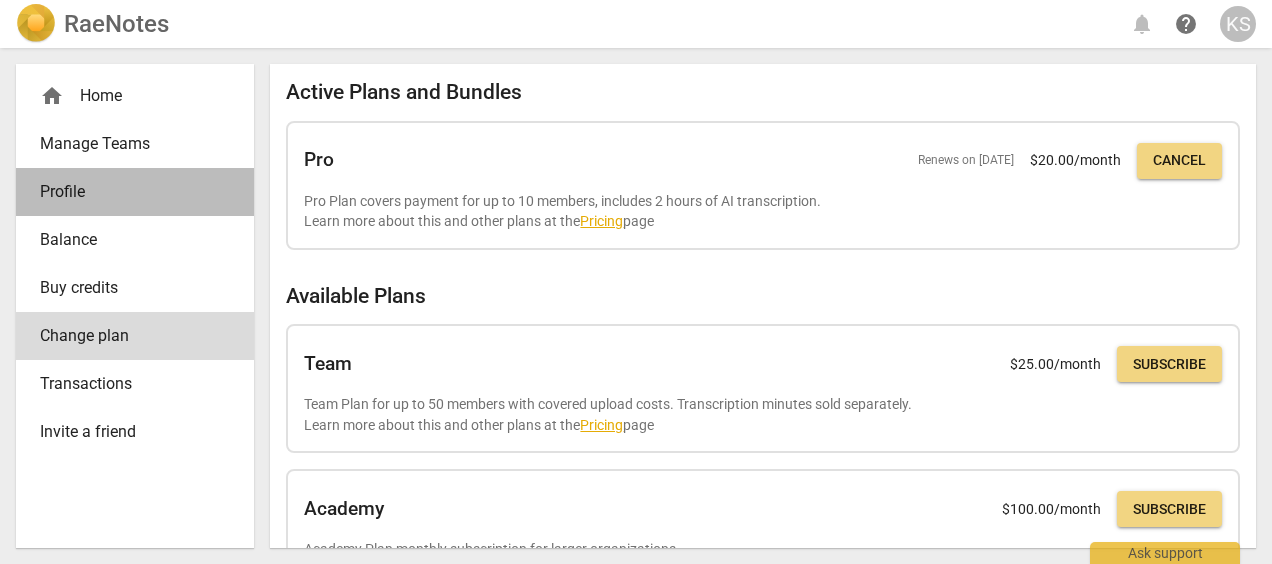 click on "Profile" at bounding box center (127, 192) 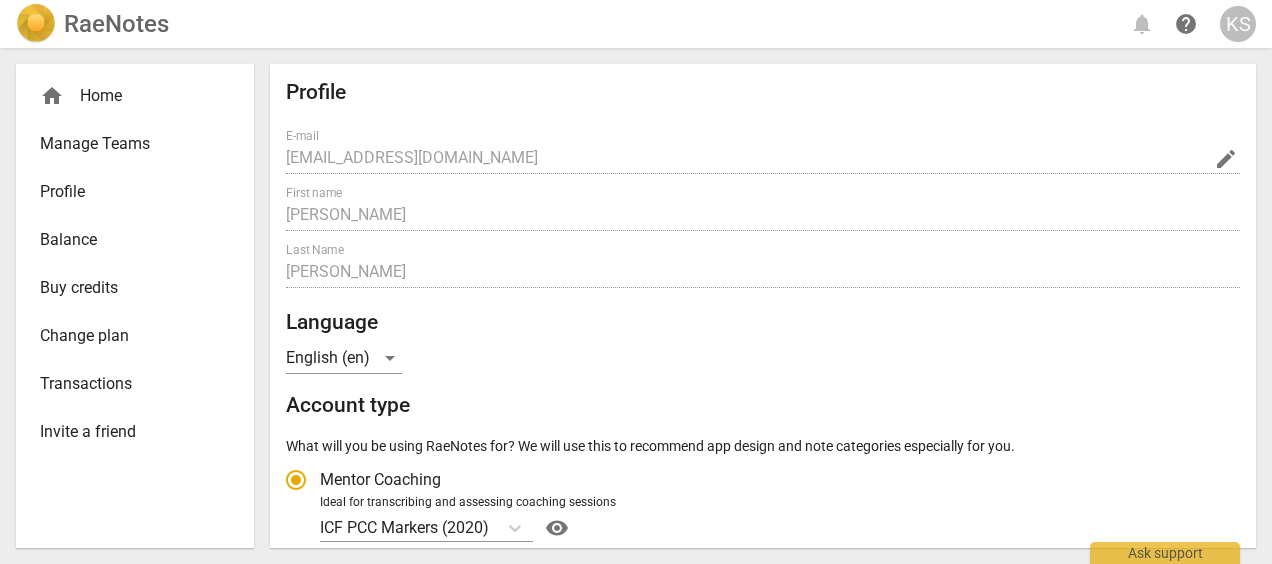 click on "Profile" at bounding box center (127, 192) 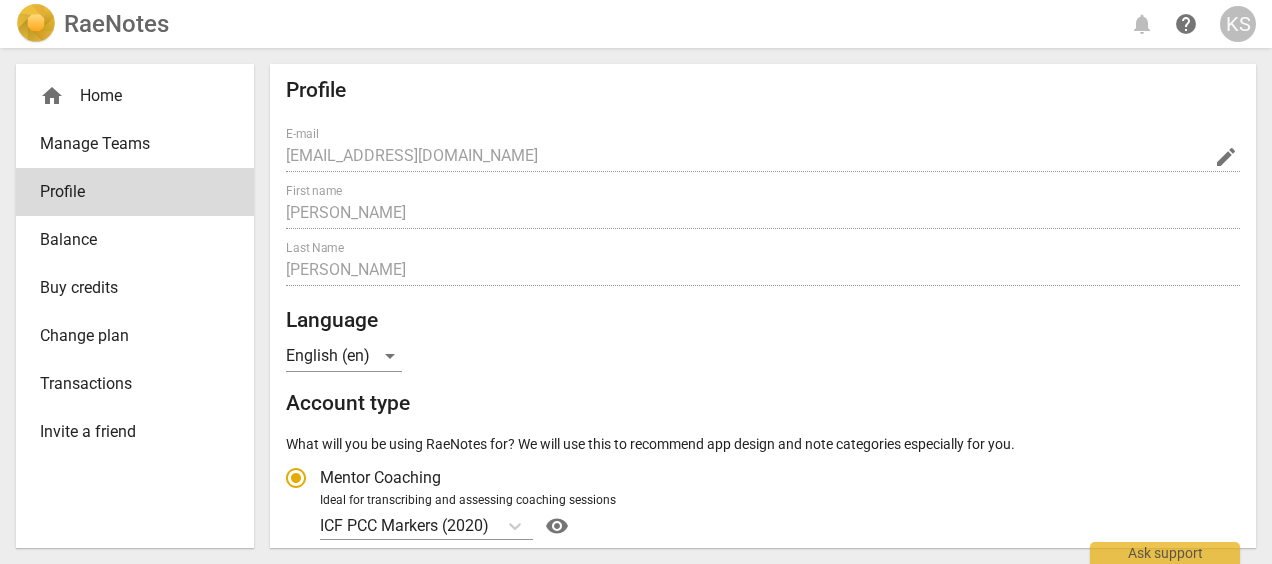 scroll, scrollTop: 0, scrollLeft: 0, axis: both 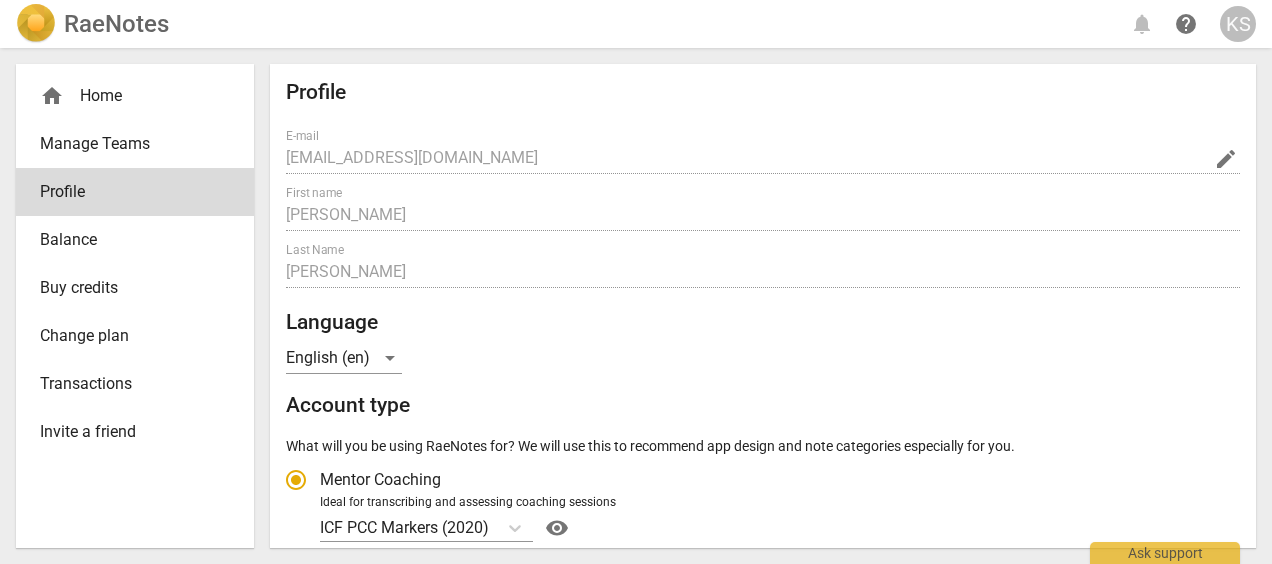 click on "Balance" at bounding box center (127, 240) 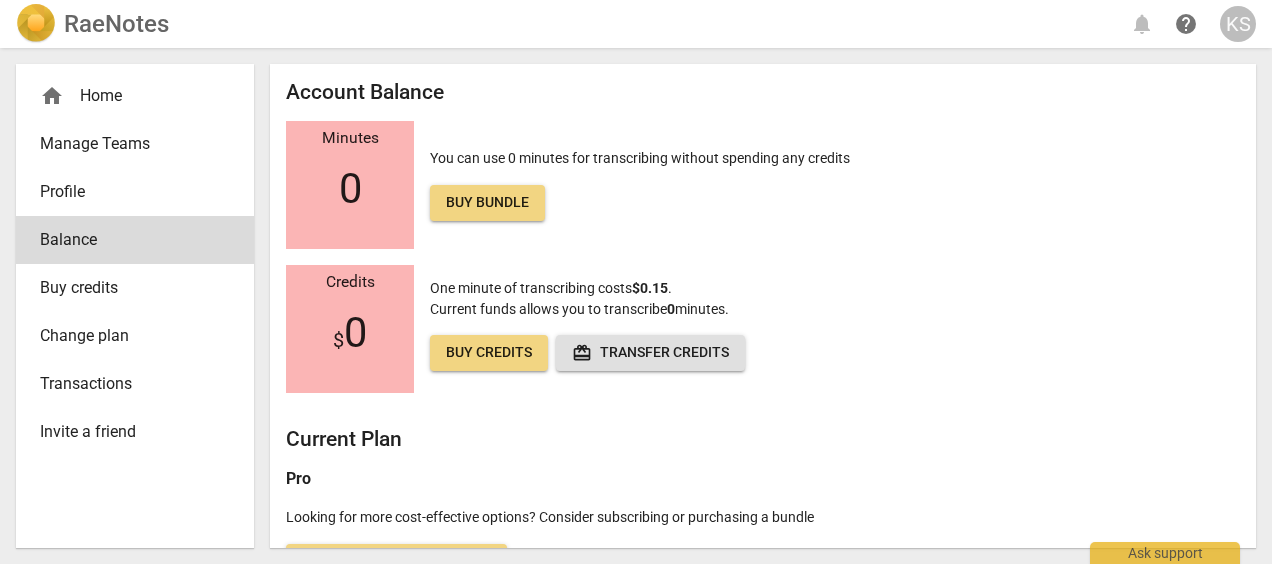 click on "Change plan" at bounding box center [127, 336] 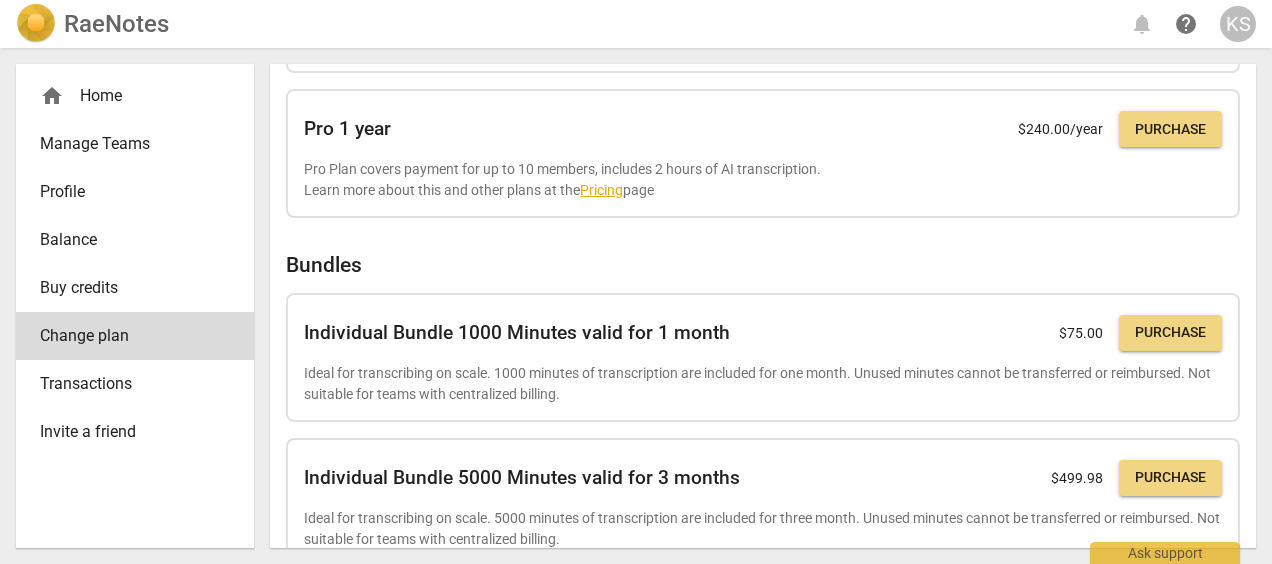 scroll, scrollTop: 576, scrollLeft: 0, axis: vertical 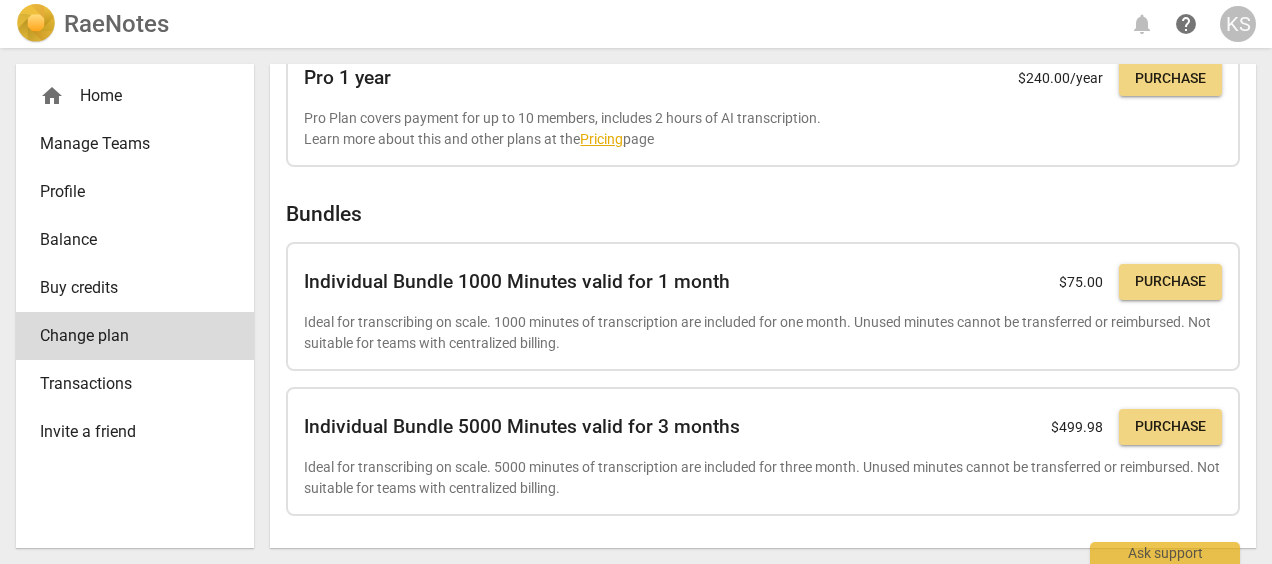 click on "Buy credits" at bounding box center [127, 288] 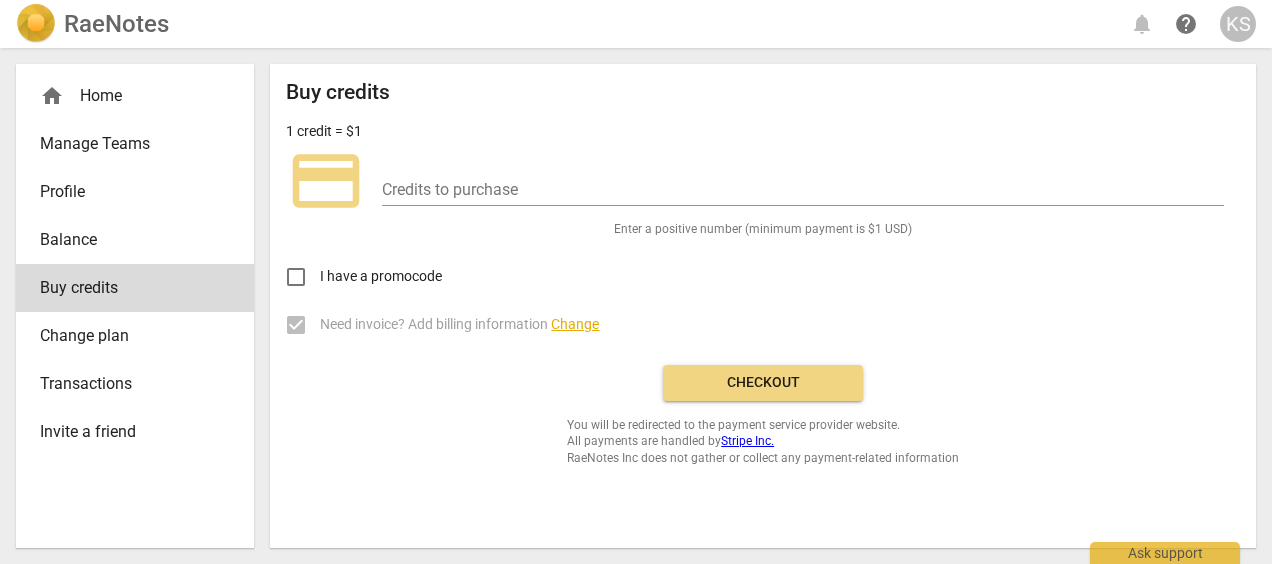 click on "Buy credits 1 credit = $1 credit_card Credits to purchase Enter a positive number (minimum payment is $1 USD) I have a promocode Need invoice? Add billing information   Change Checkout You will be redirected to the payment service provider website. All payments are handled by  Stripe Inc. RaeNotes Inc does not gather or collect any payment-related information" at bounding box center (763, 273) 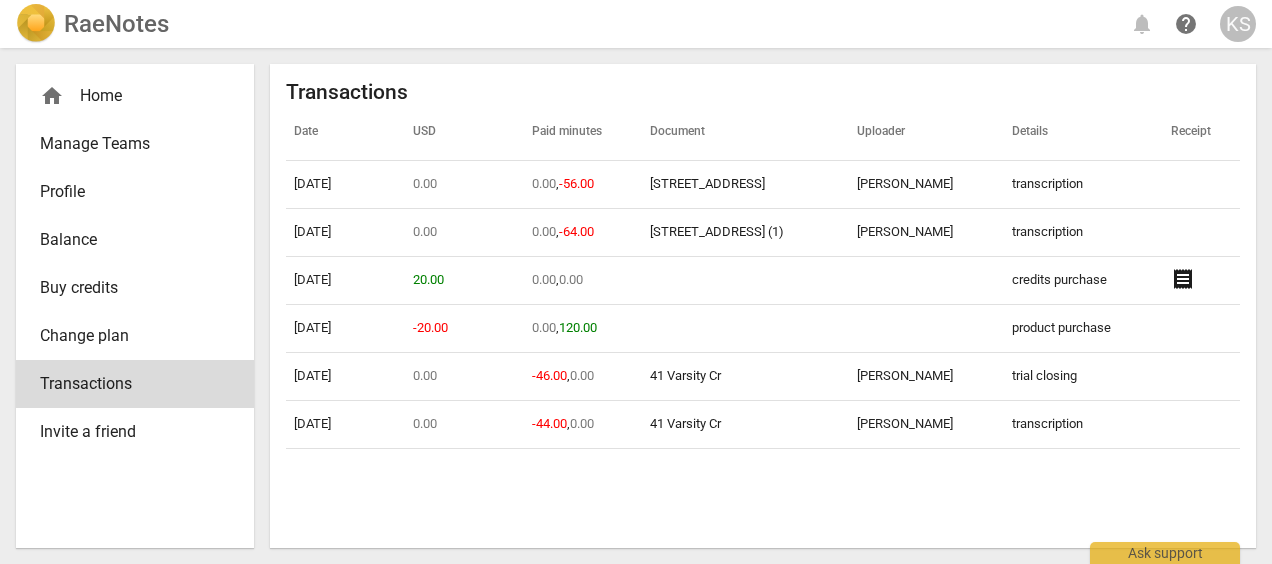click on "Balance" at bounding box center (127, 240) 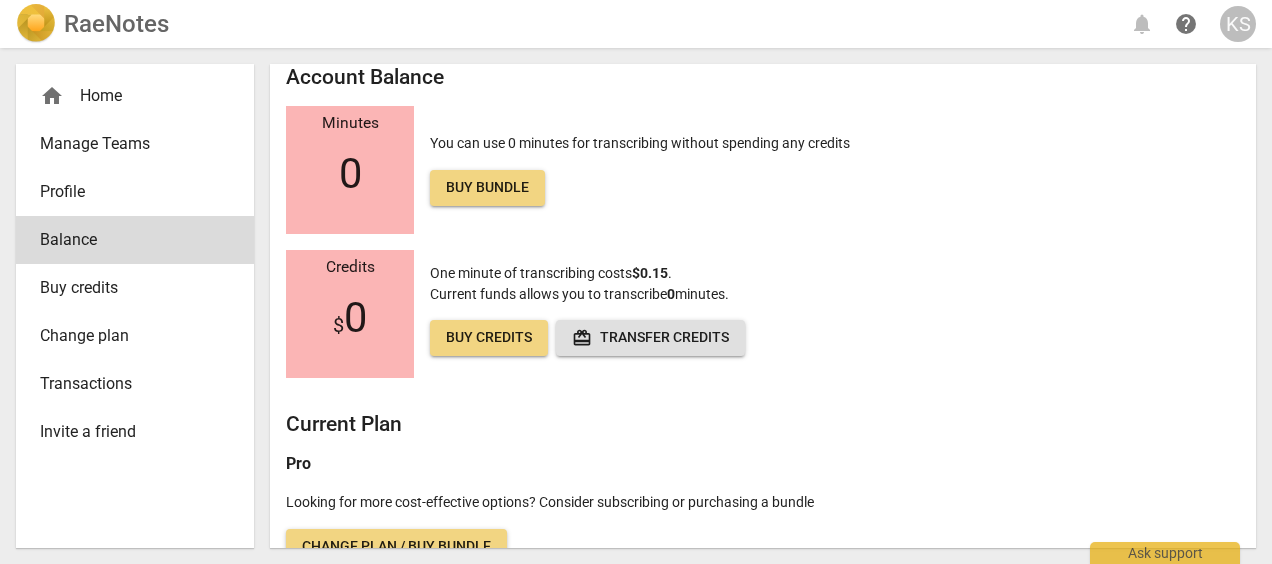 scroll, scrollTop: 0, scrollLeft: 0, axis: both 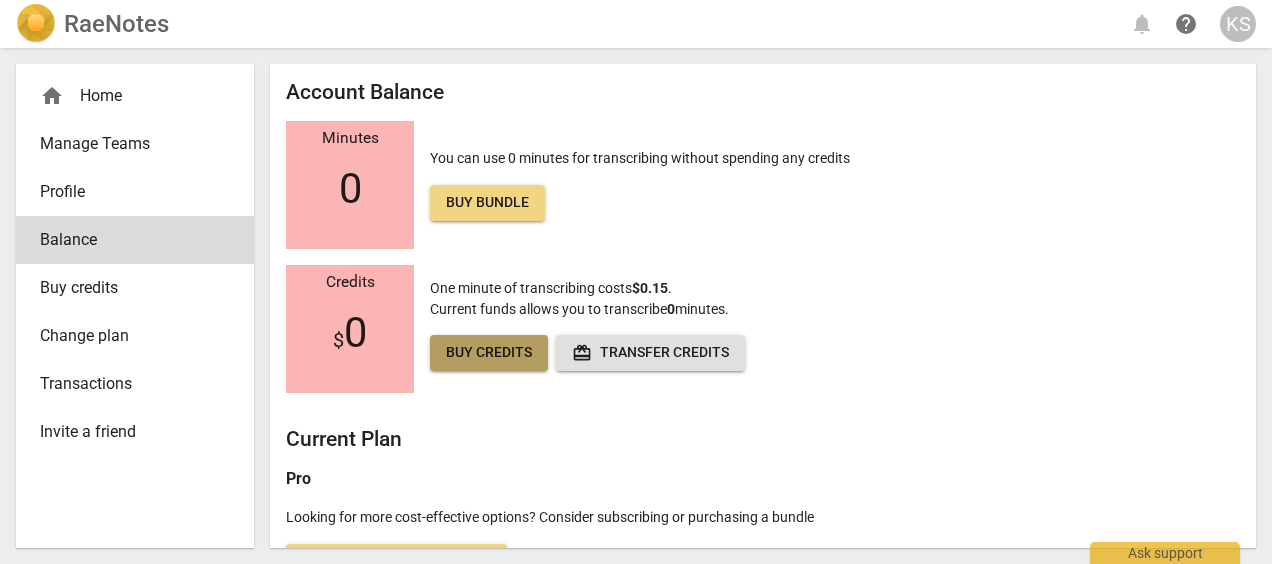 click on "Buy credits" at bounding box center [489, 353] 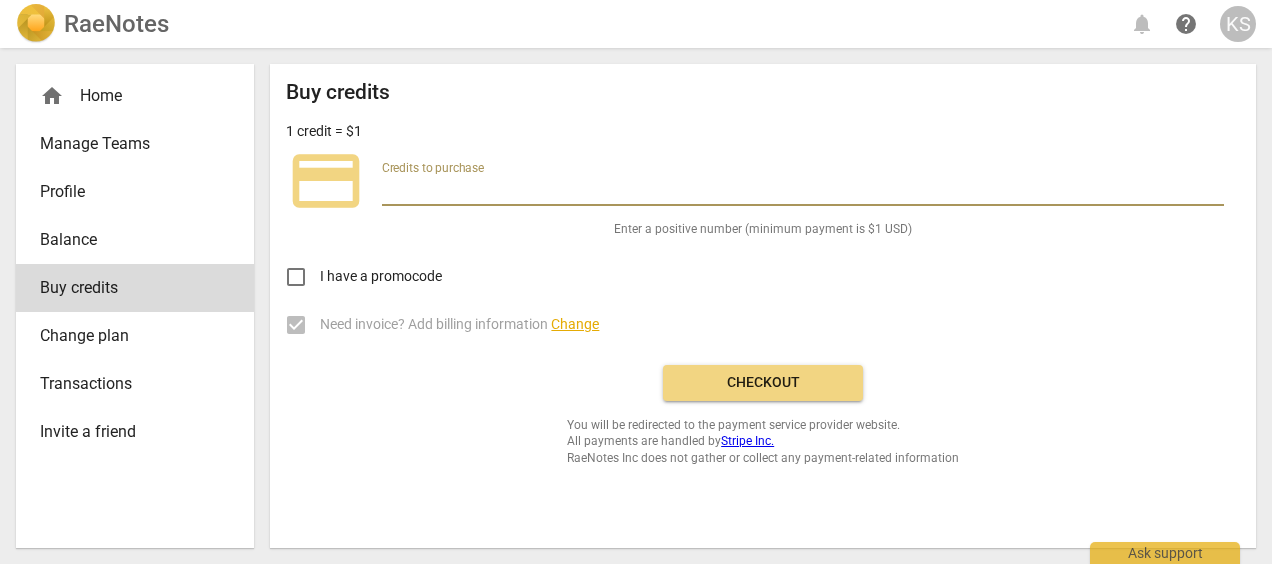 click at bounding box center (803, 191) 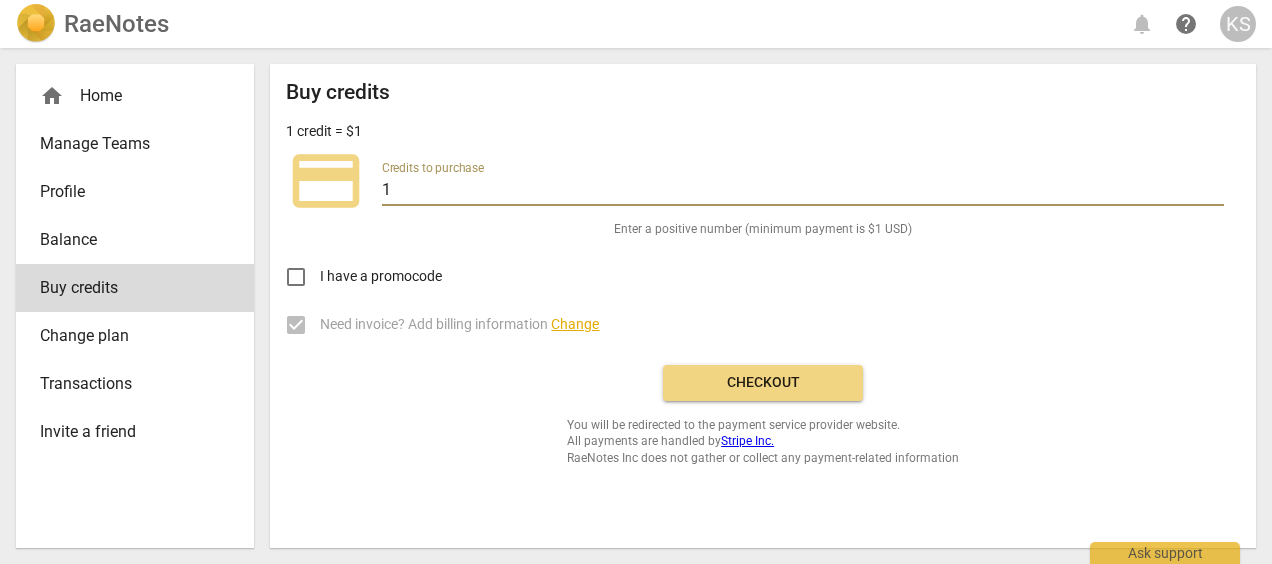 click on "1" at bounding box center (803, 191) 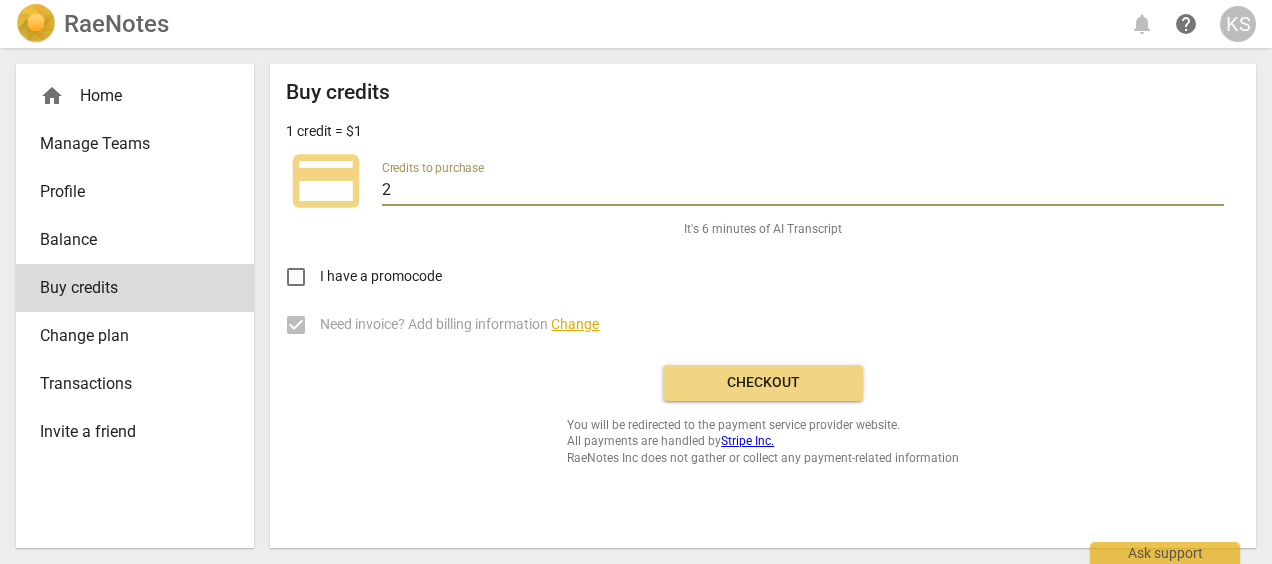 click on "2" at bounding box center [803, 191] 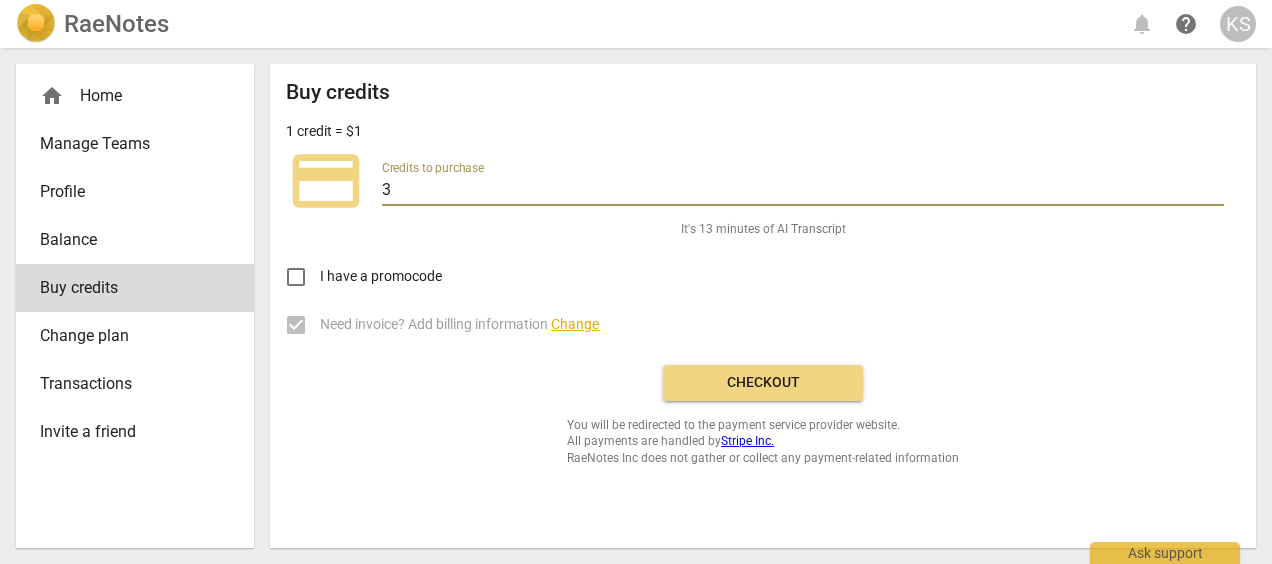 click on "3" at bounding box center [803, 191] 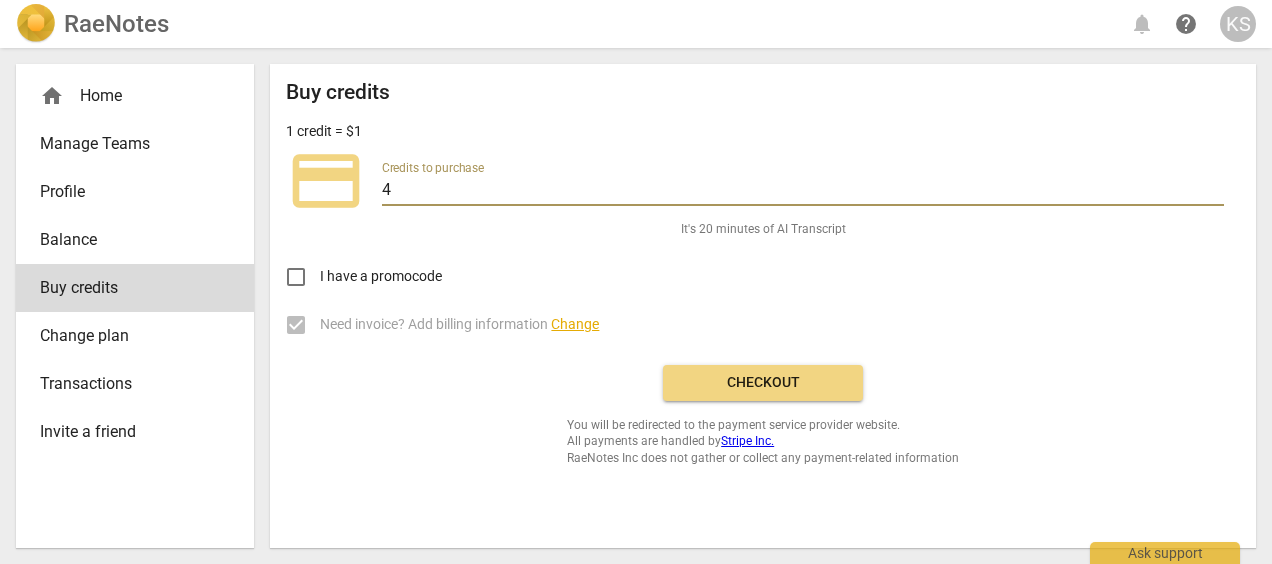 click on "4" at bounding box center (803, 191) 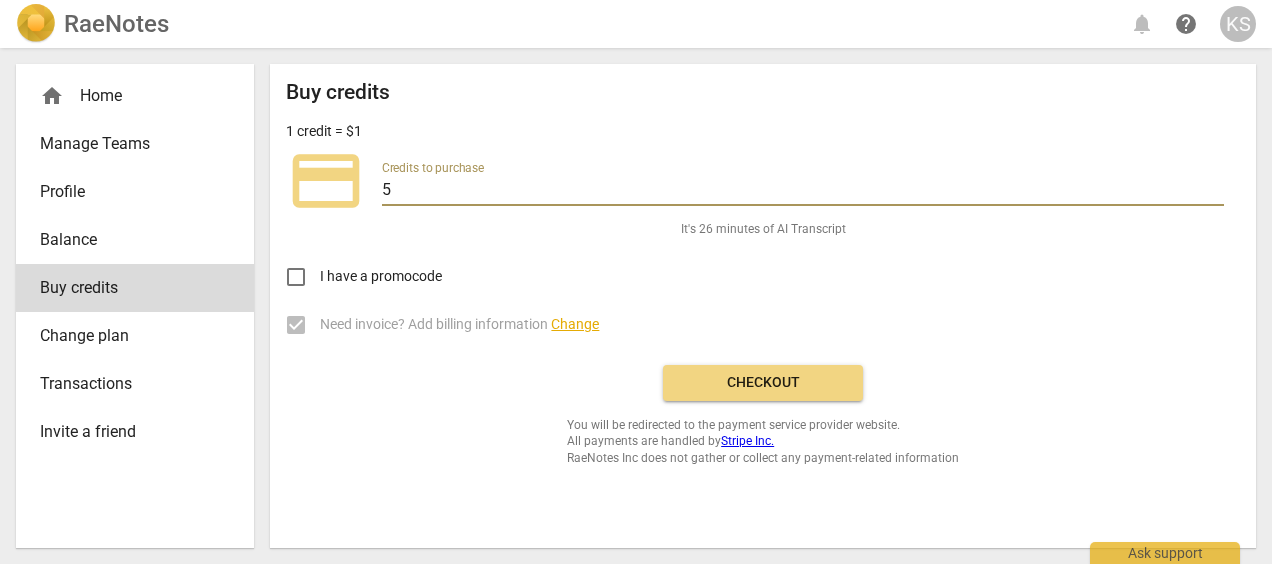click on "5" at bounding box center [803, 191] 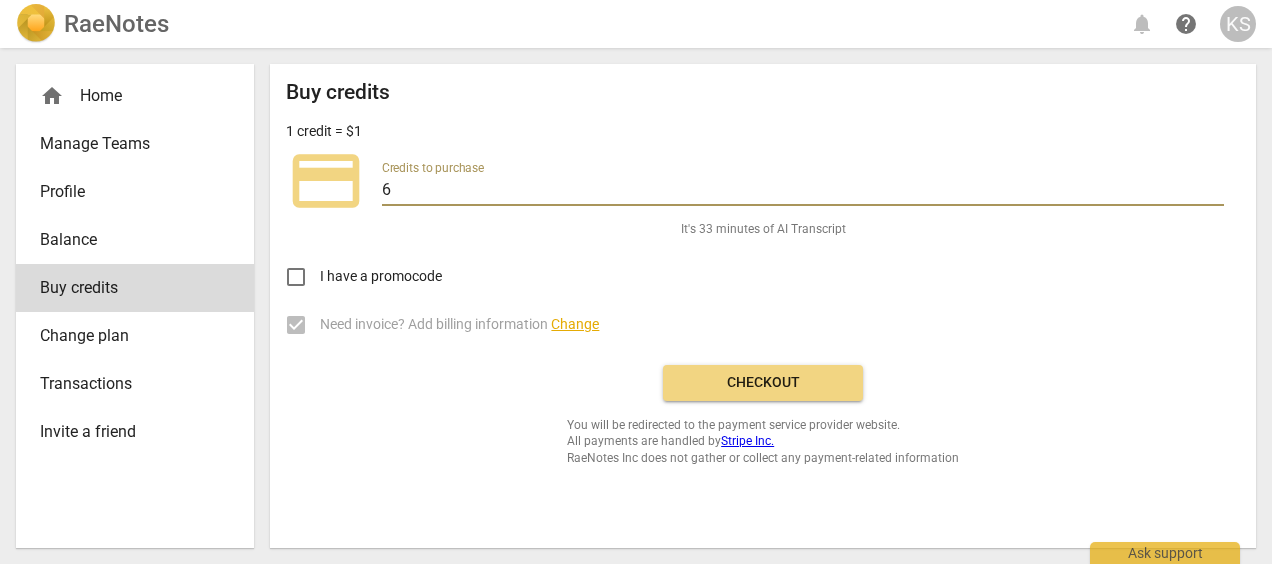 click on "6" at bounding box center (803, 191) 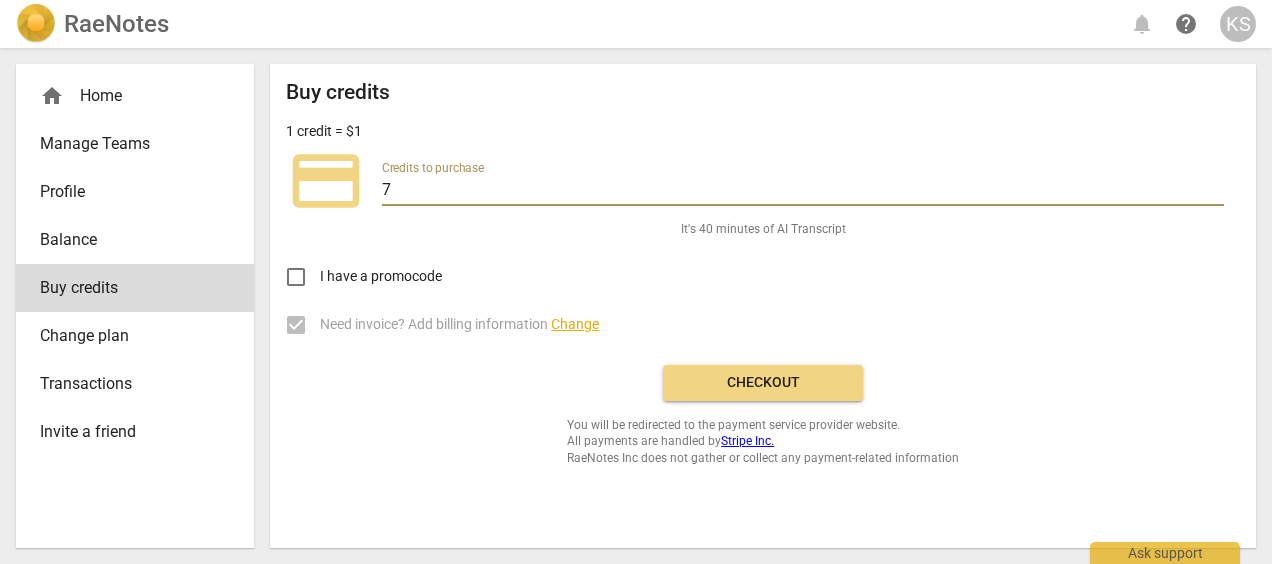 click on "7" at bounding box center (803, 191) 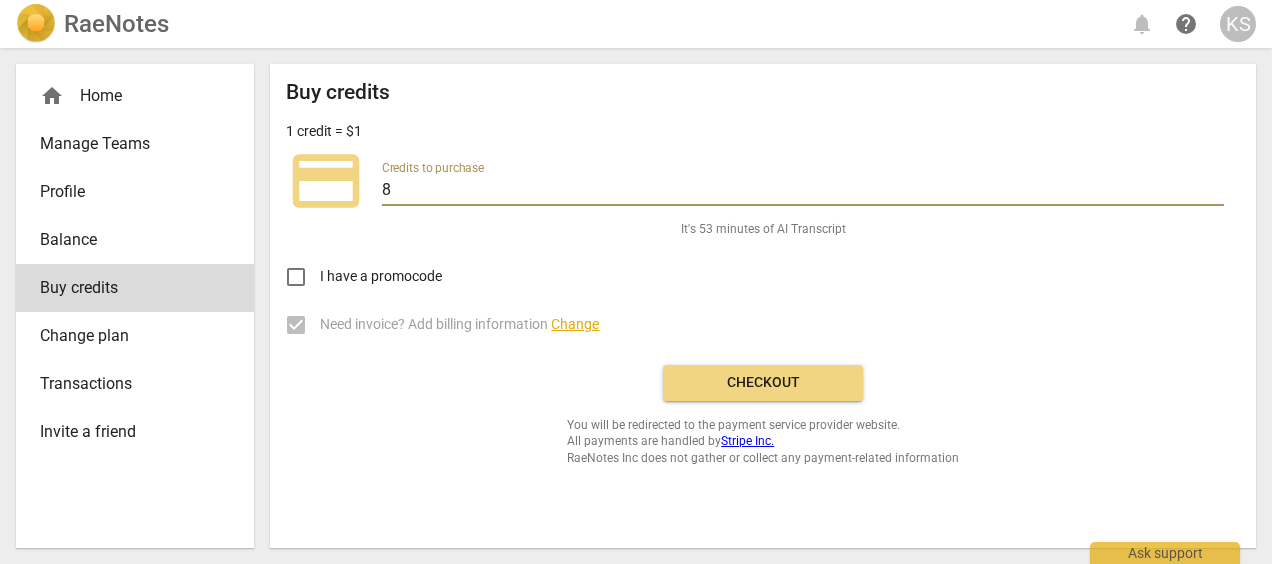 click on "8" at bounding box center (803, 191) 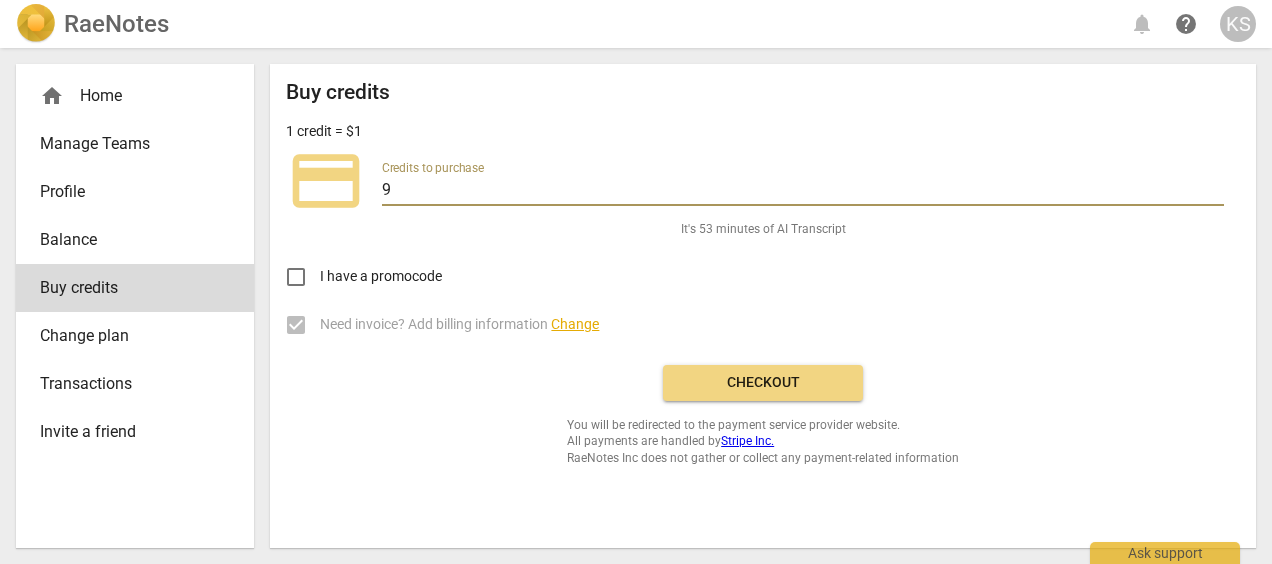 click on "9" at bounding box center (803, 191) 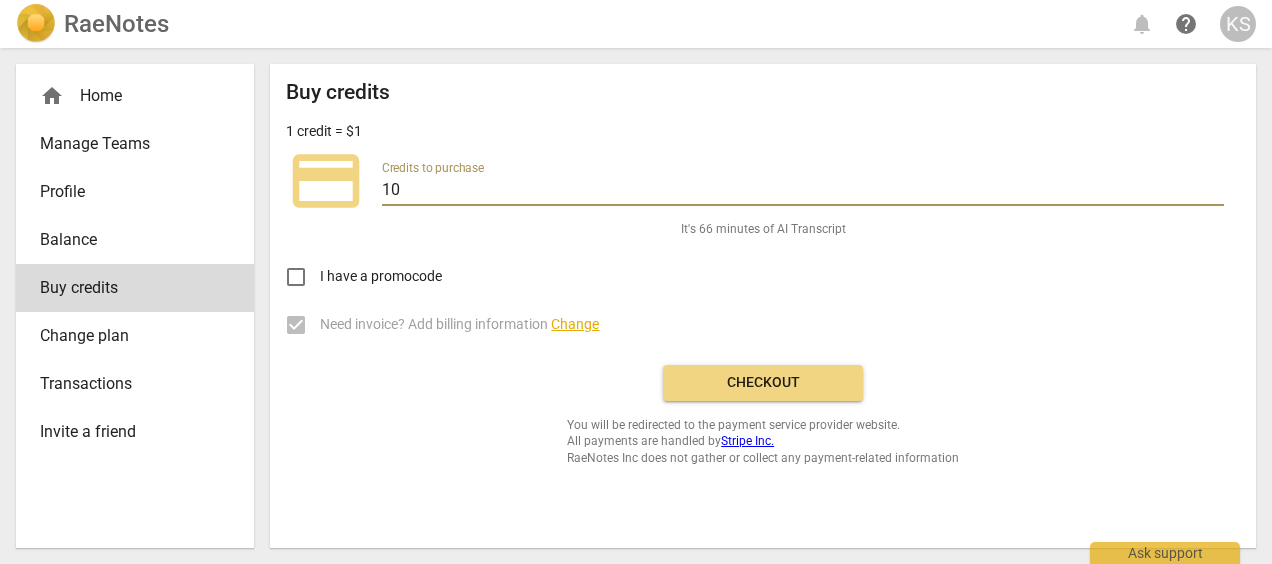 type on "10" 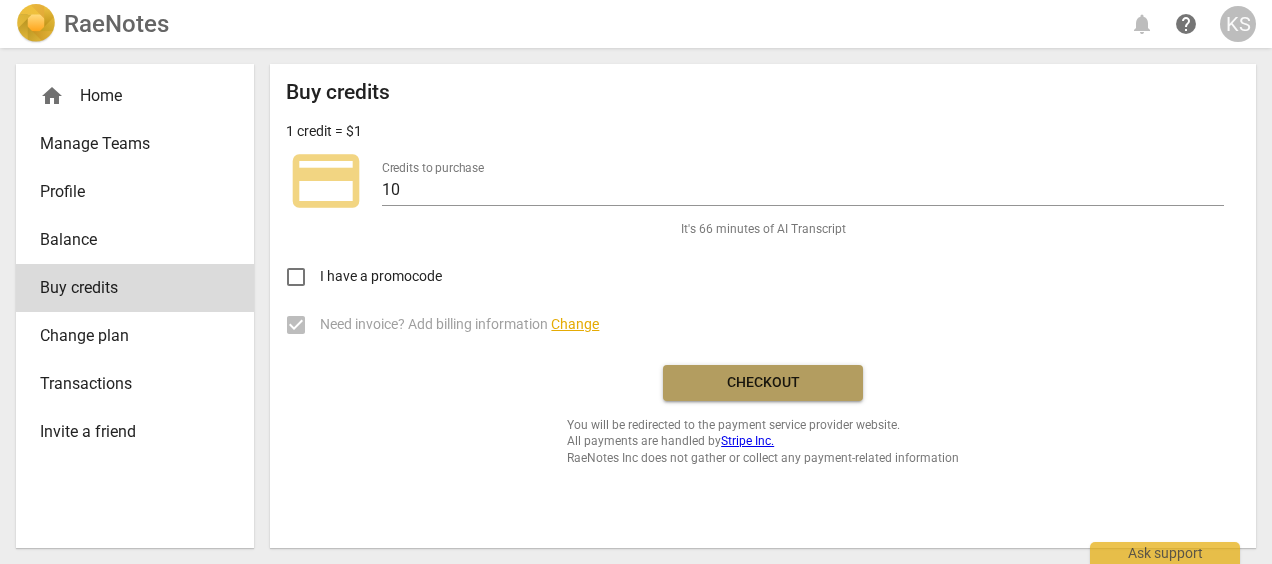 click on "Checkout" at bounding box center (763, 383) 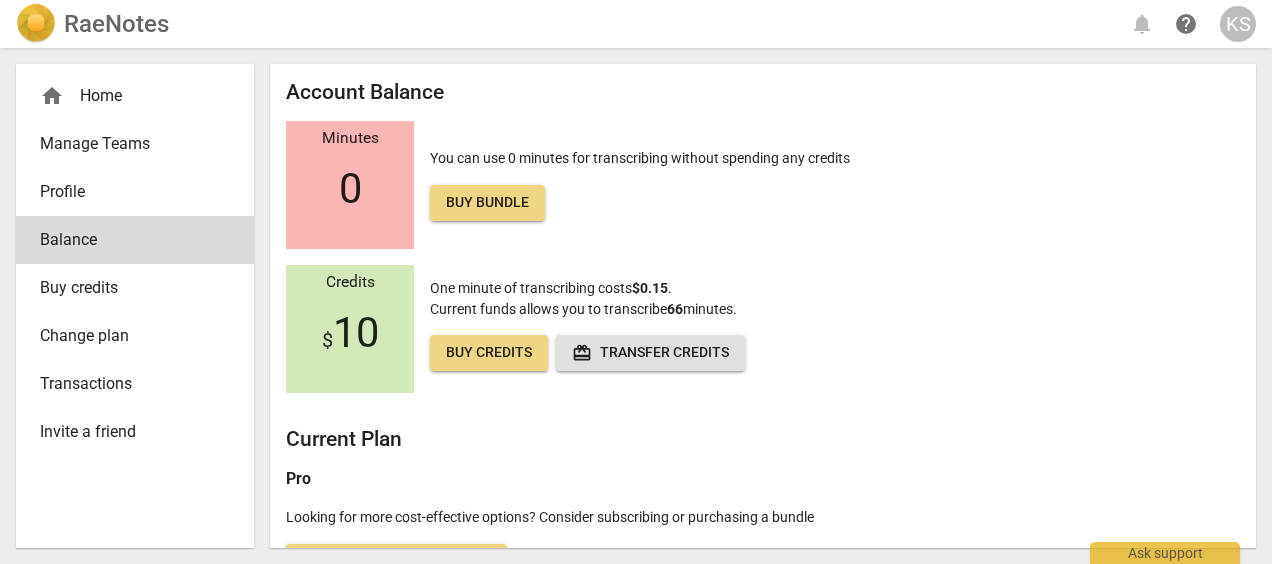 scroll, scrollTop: 0, scrollLeft: 0, axis: both 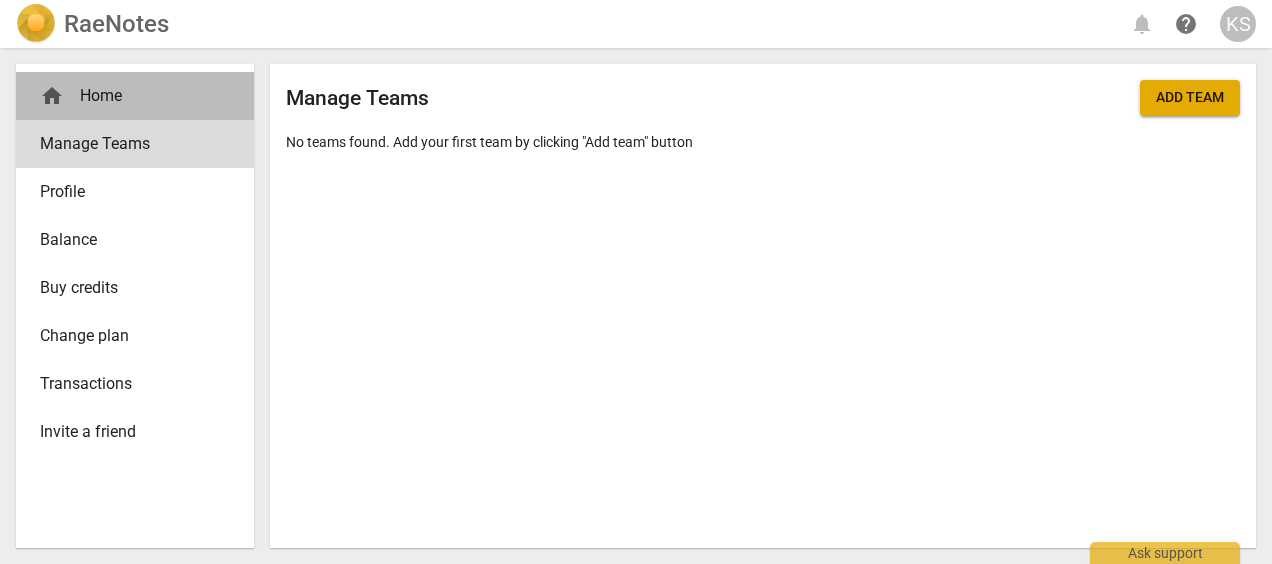 click on "home Home" at bounding box center (127, 96) 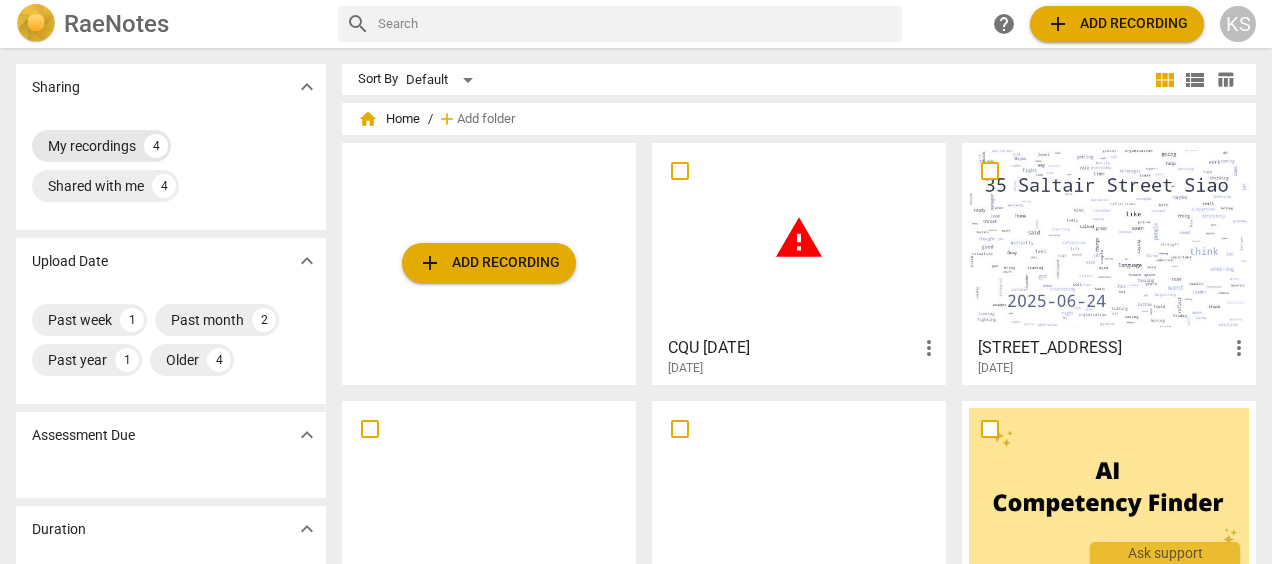 click on "My recordings" at bounding box center [92, 146] 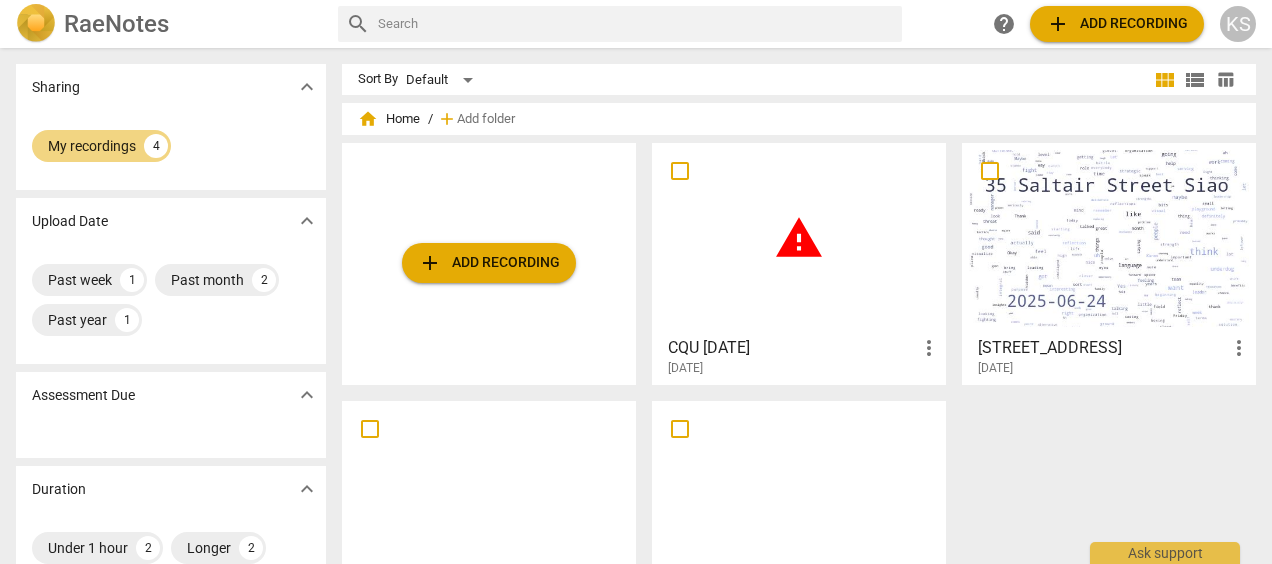 click on "warning" at bounding box center [799, 238] 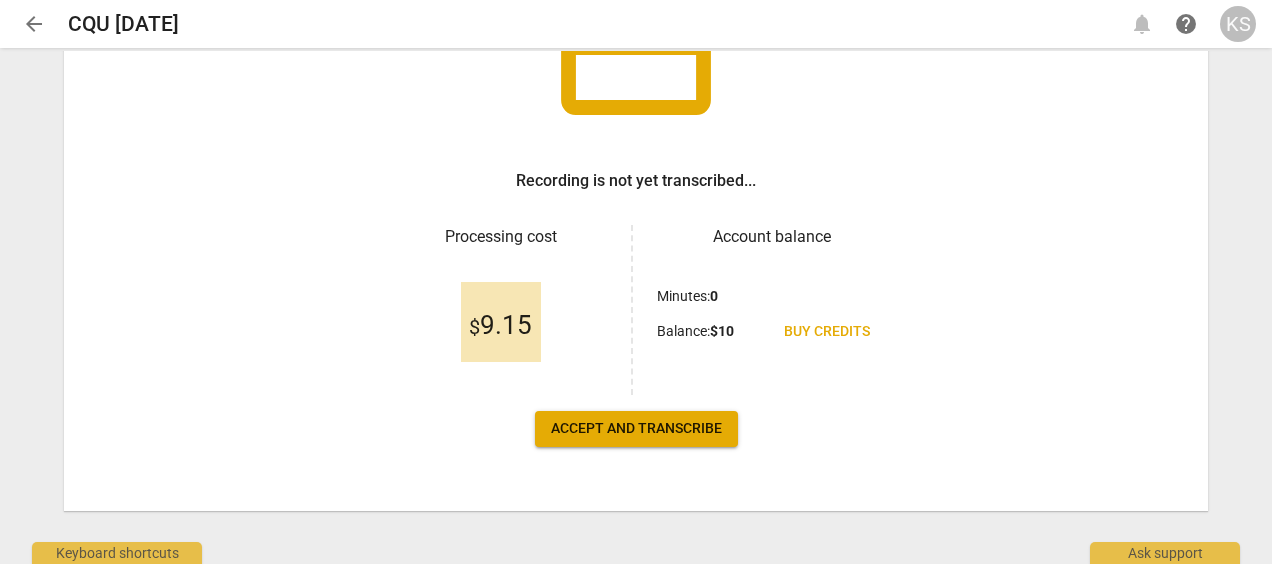scroll, scrollTop: 225, scrollLeft: 0, axis: vertical 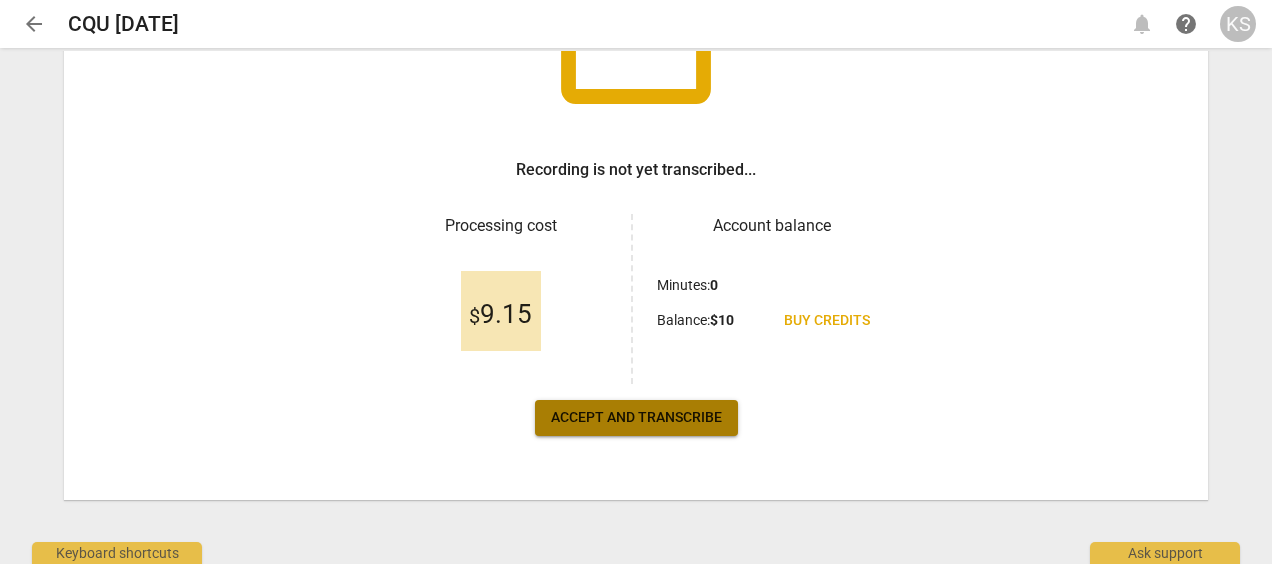 click on "Accept and transcribe" at bounding box center [636, 418] 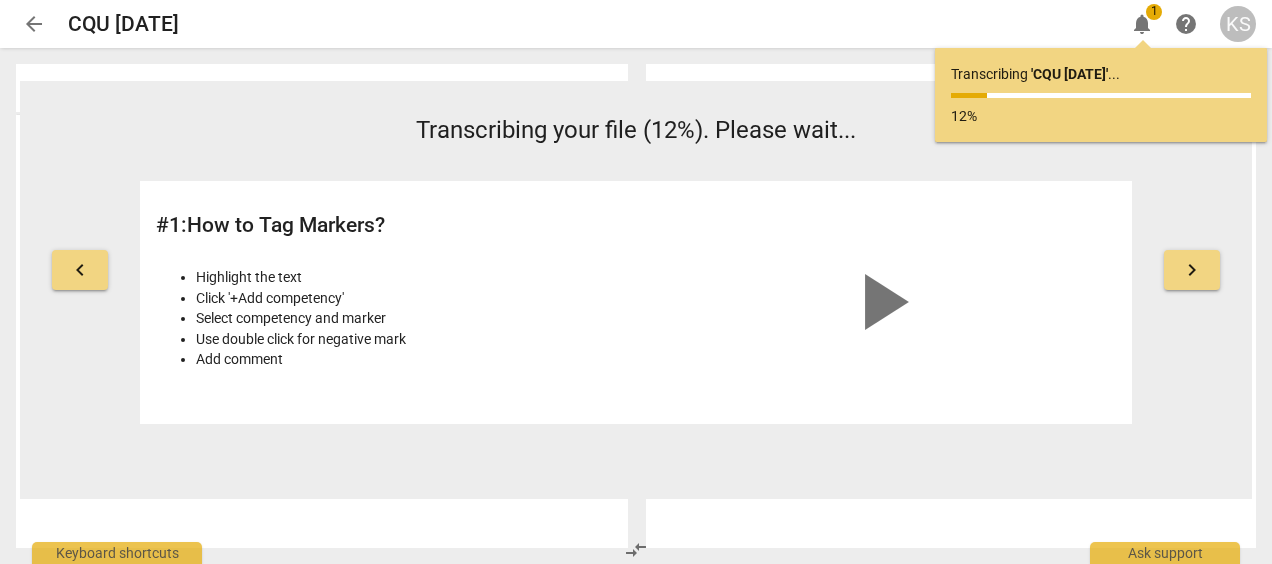 click on "arrow_back" at bounding box center (34, 24) 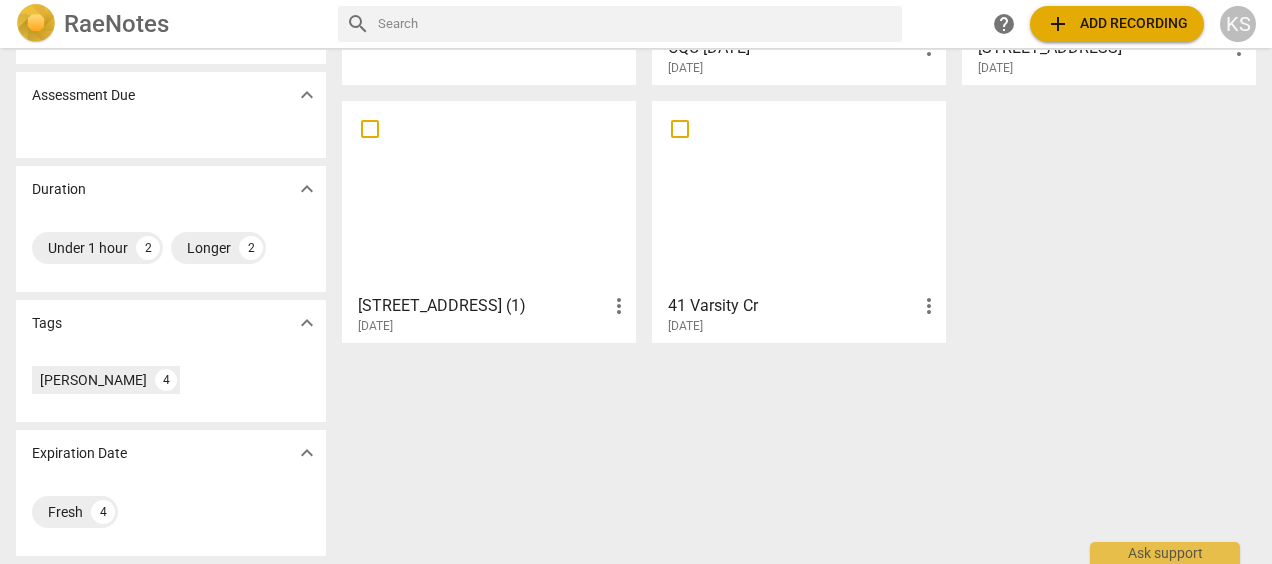 scroll, scrollTop: 0, scrollLeft: 0, axis: both 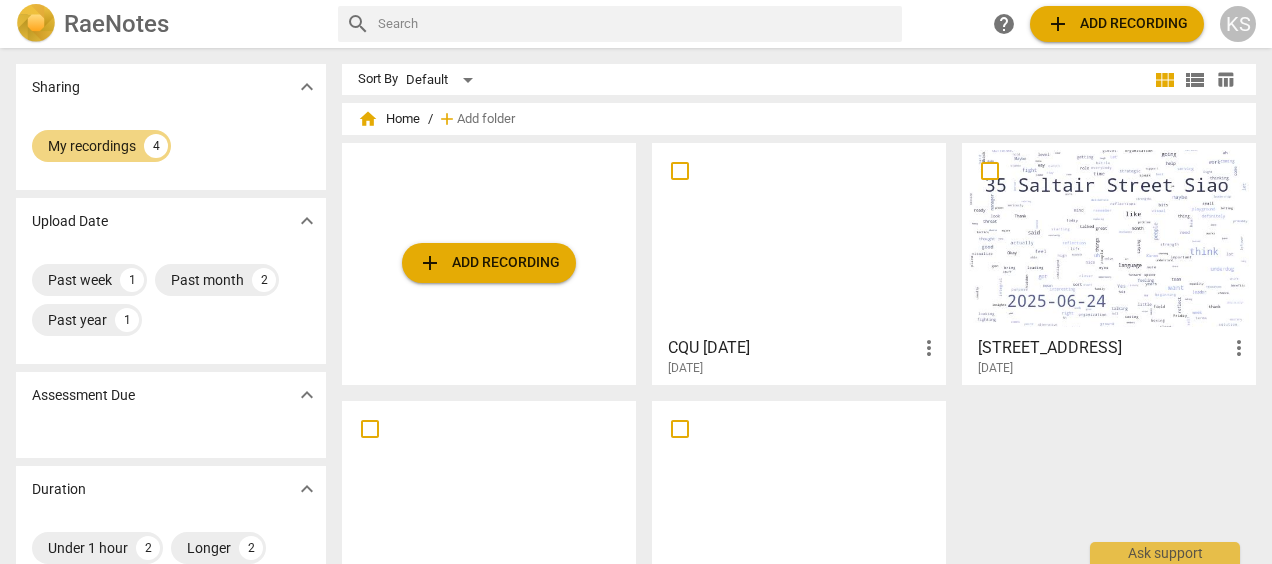 click at bounding box center (799, 238) 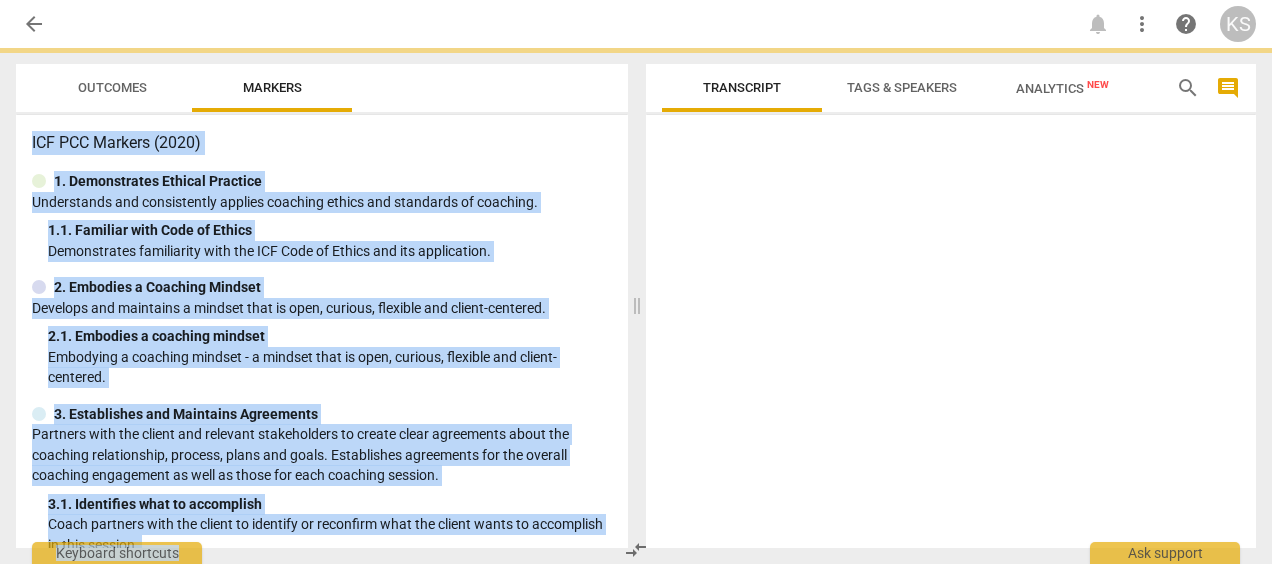 click at bounding box center (951, 335) 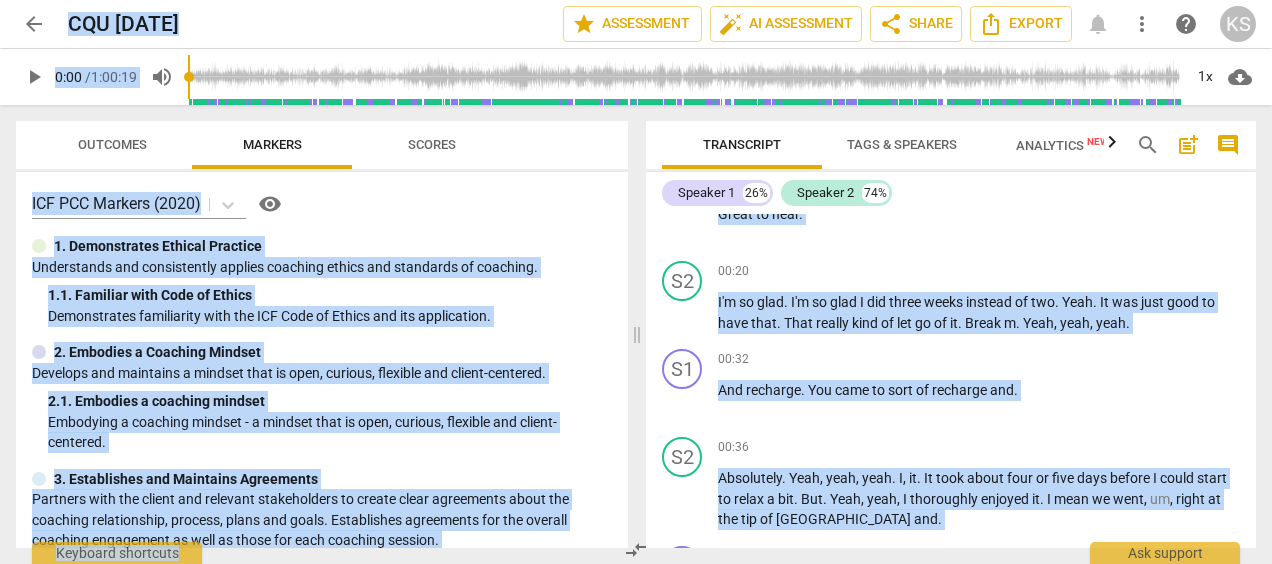 scroll, scrollTop: 600, scrollLeft: 0, axis: vertical 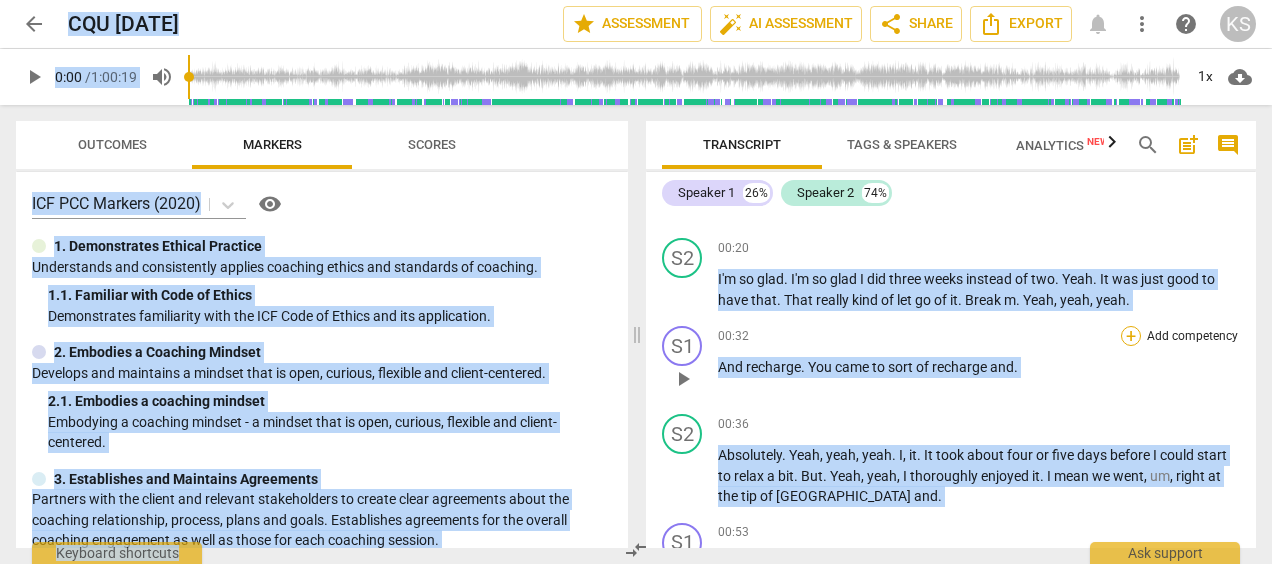 click on "+" at bounding box center [1131, 336] 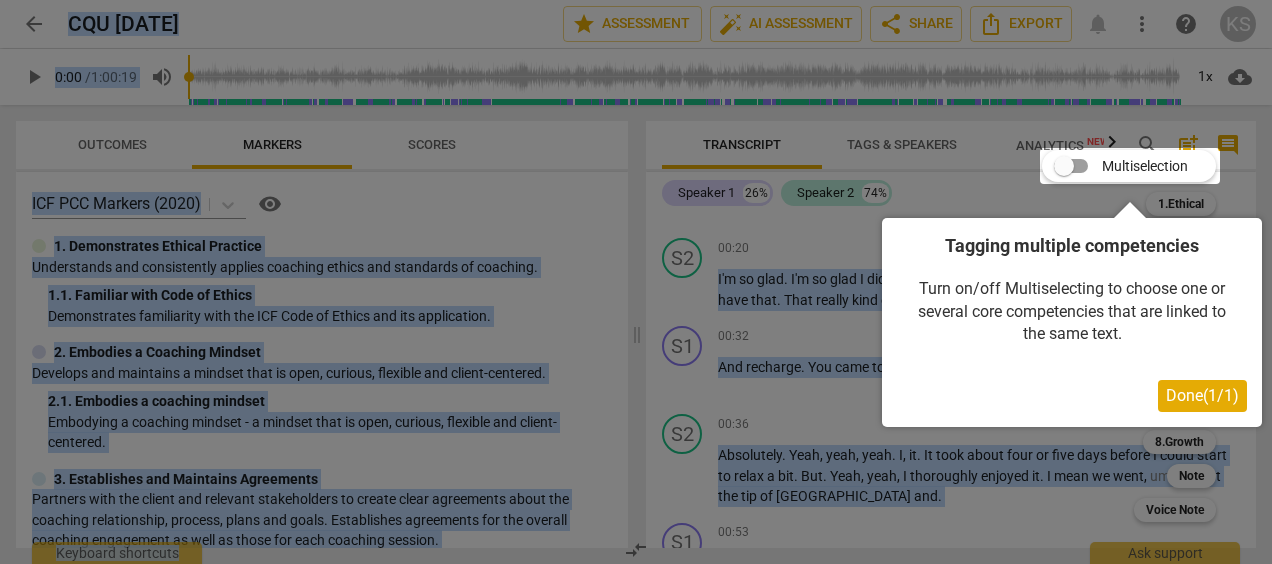 click on "Done  ( 1 / 1 )" at bounding box center (1202, 395) 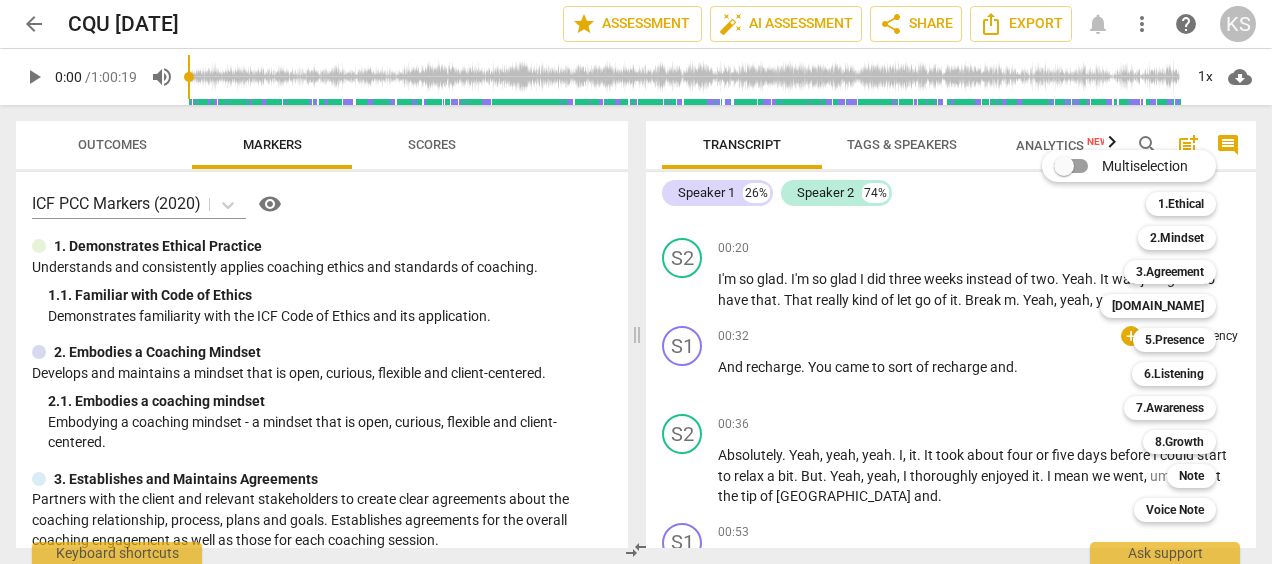 click at bounding box center (636, 282) 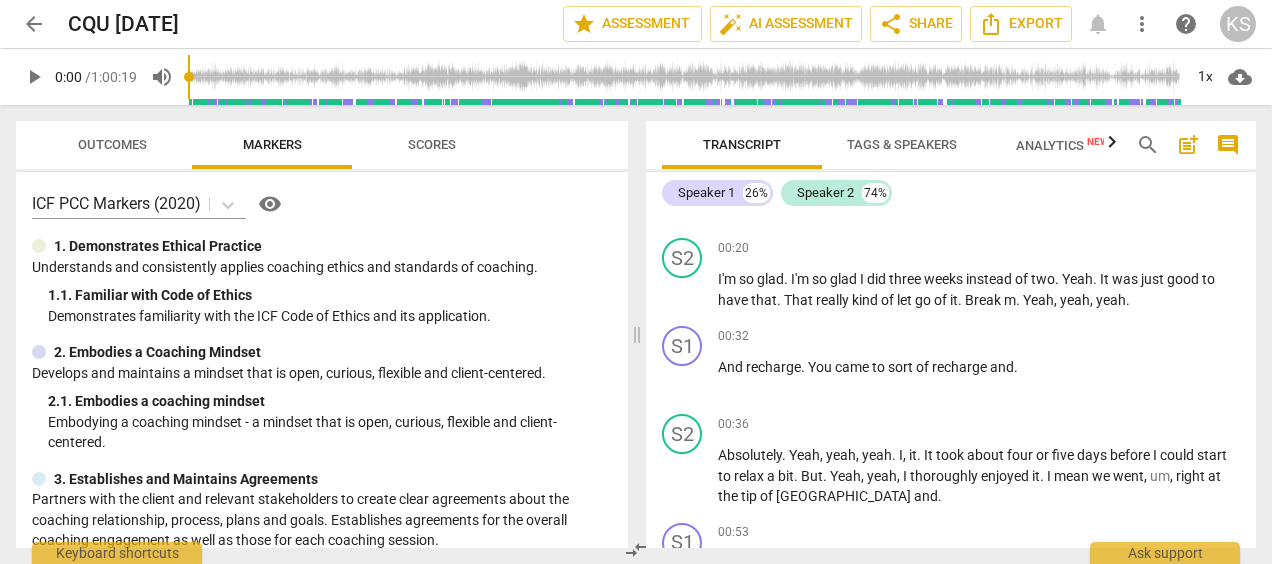 click on "Tags & Speakers" at bounding box center [902, 144] 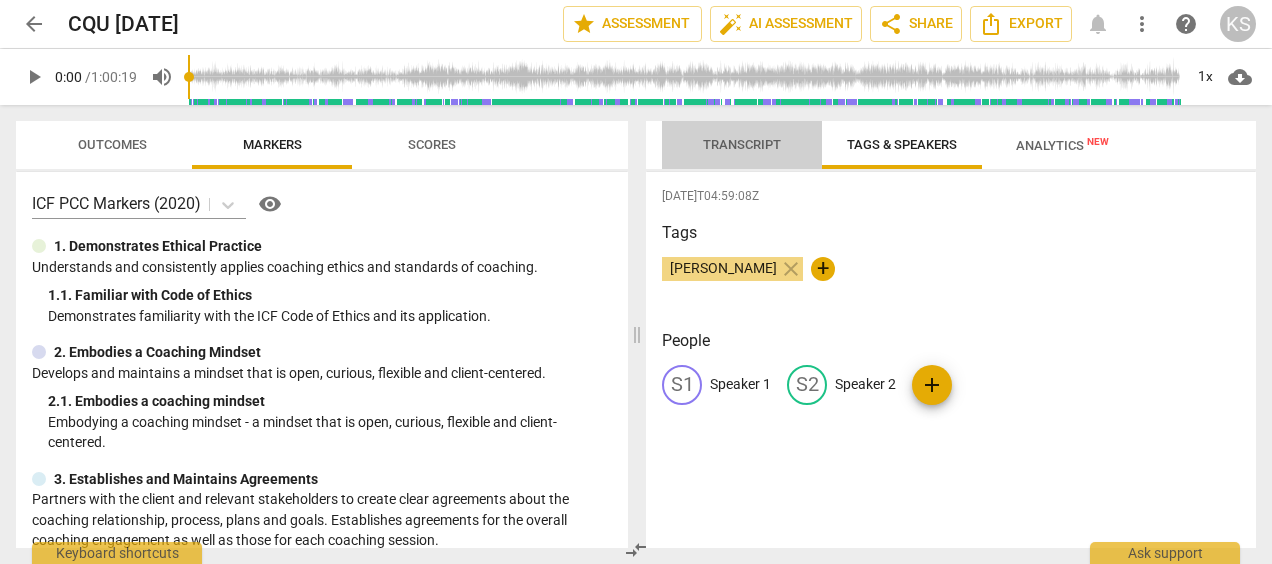 click on "Transcript" at bounding box center [742, 144] 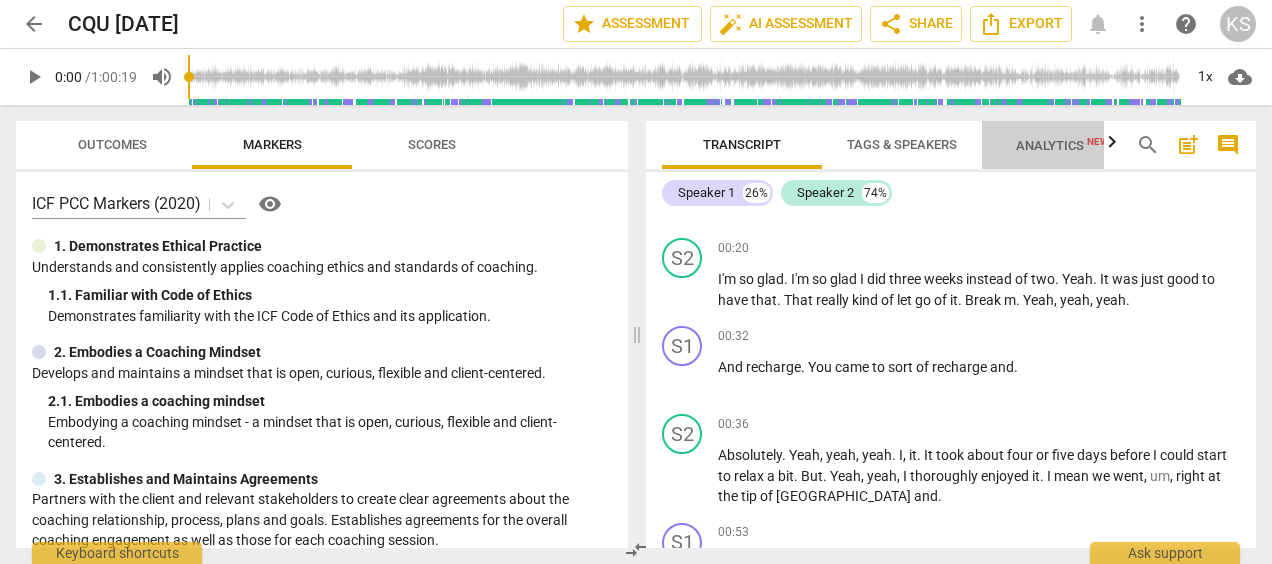 click on "Analytics   New" at bounding box center [1062, 145] 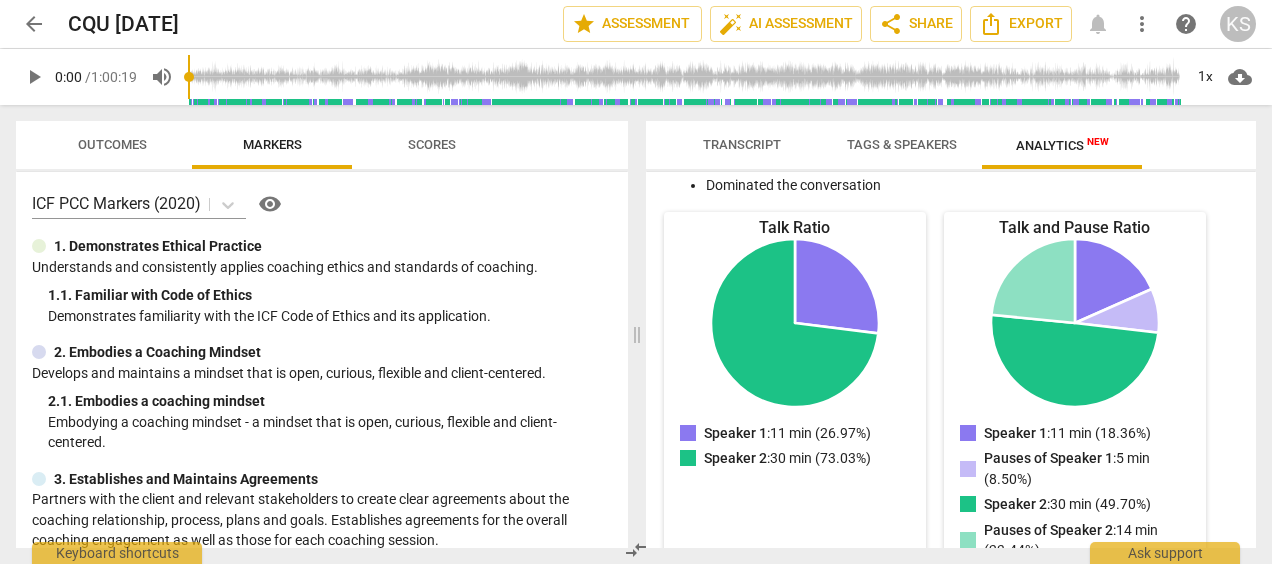scroll, scrollTop: 0, scrollLeft: 0, axis: both 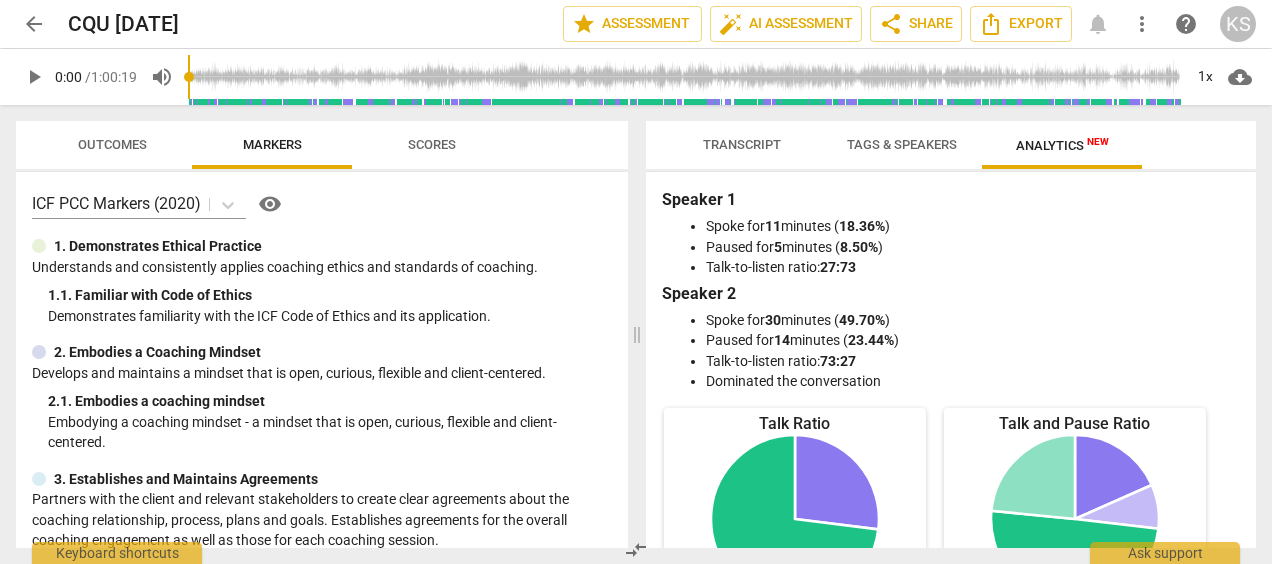 click on "Transcript" at bounding box center (742, 144) 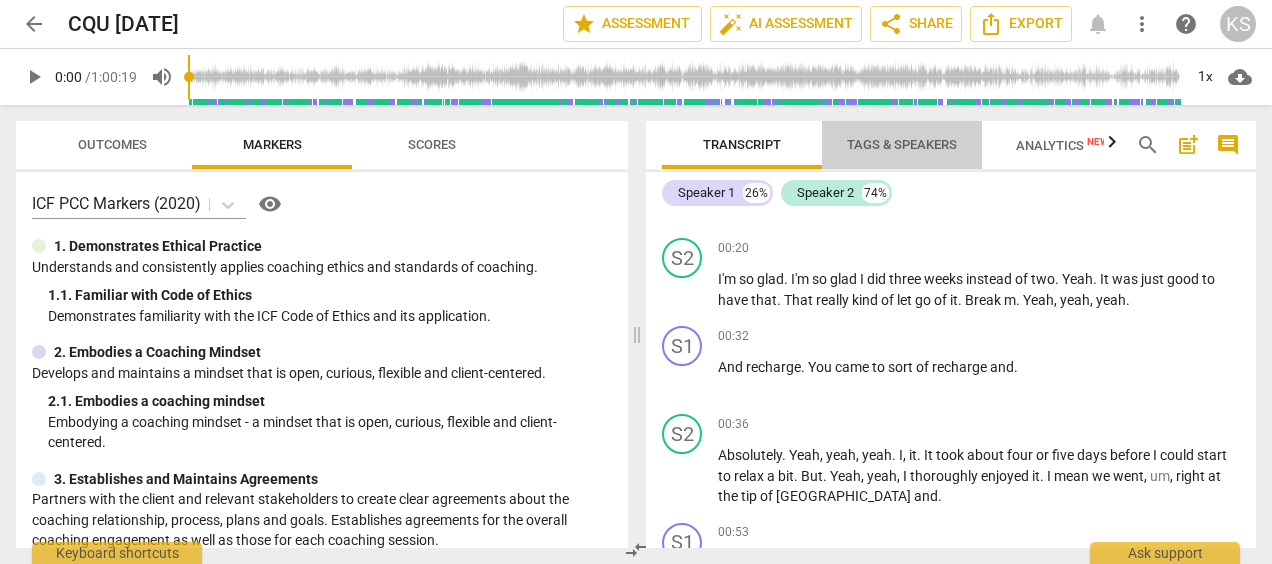 click on "Tags & Speakers" at bounding box center [902, 144] 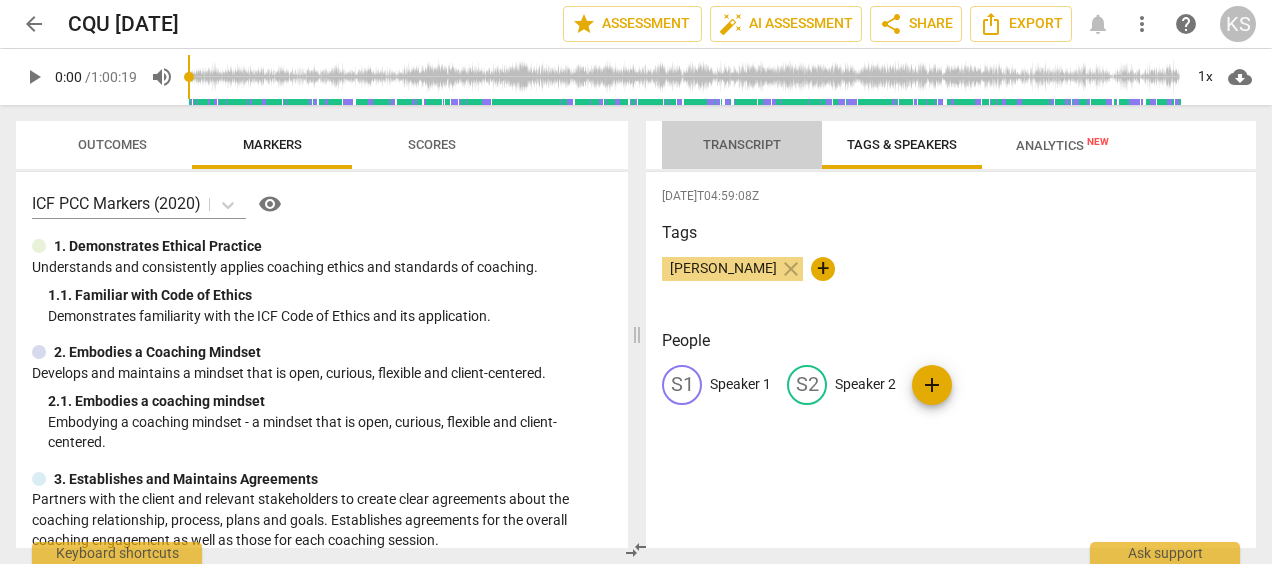 click on "Transcript" at bounding box center [742, 144] 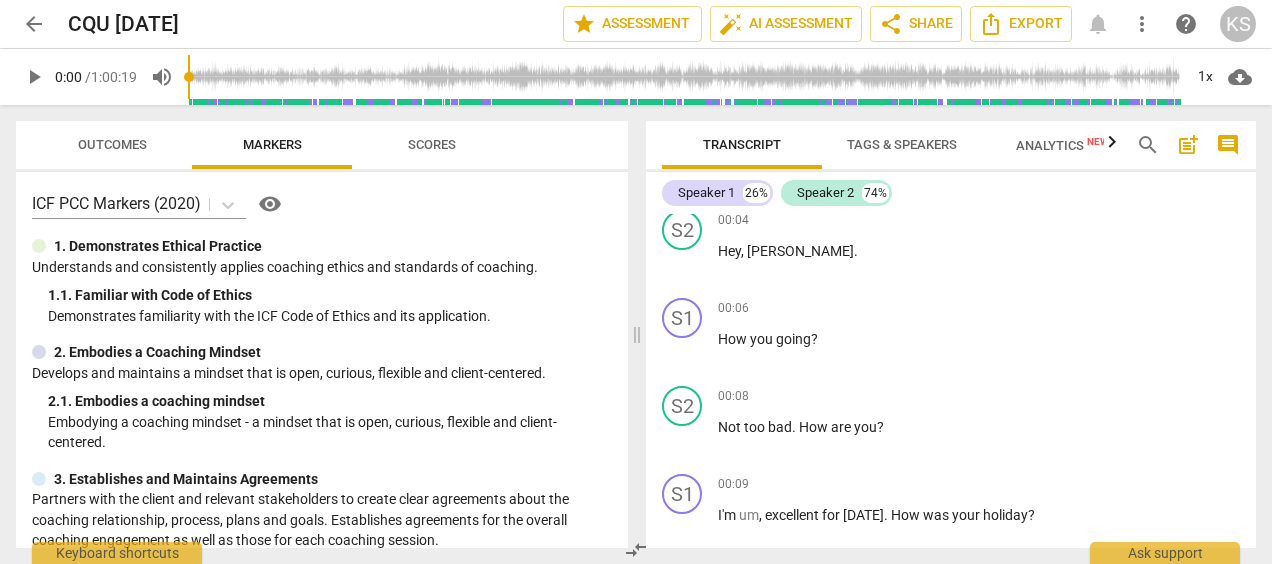 scroll, scrollTop: 0, scrollLeft: 0, axis: both 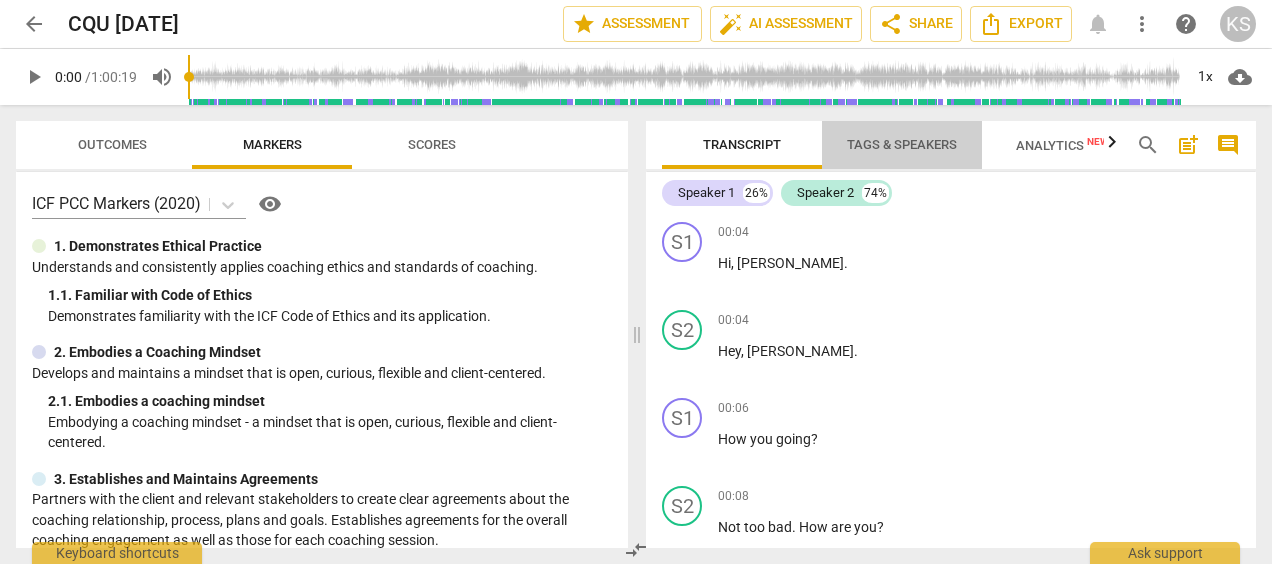 click on "Tags & Speakers" at bounding box center [902, 144] 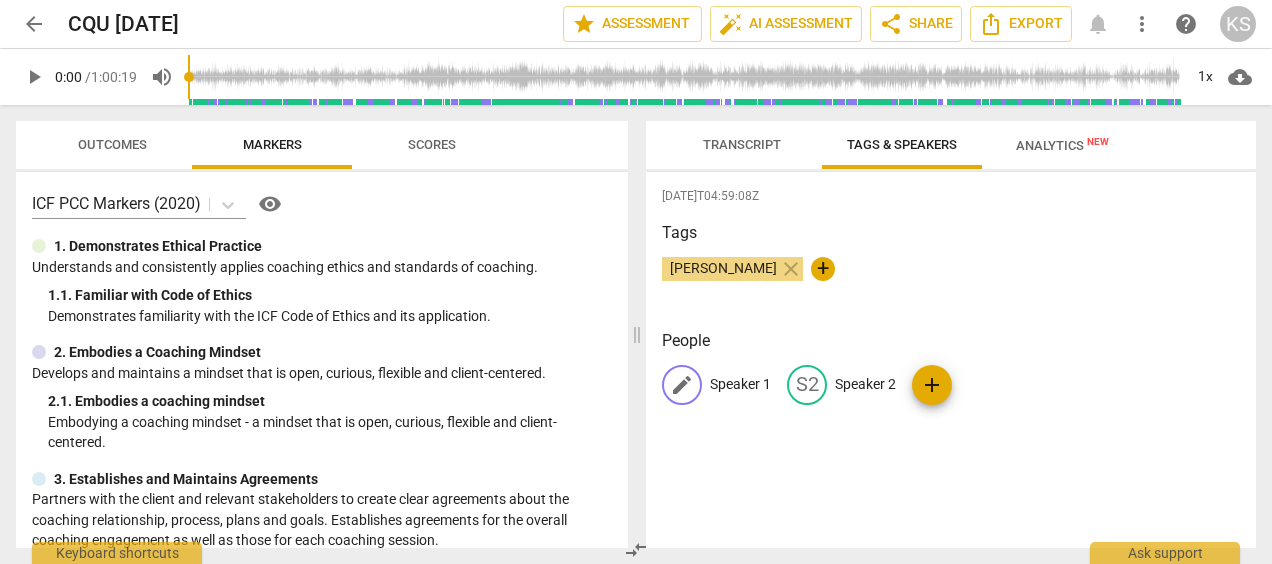 click on "Speaker 1" at bounding box center (740, 384) 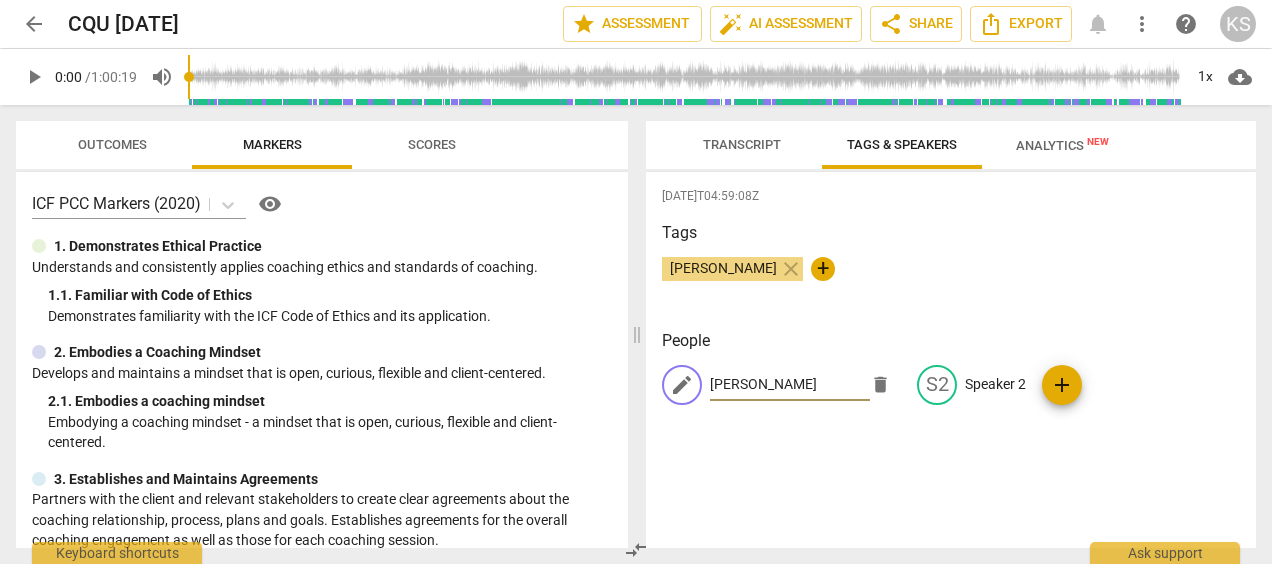 type on "[PERSON_NAME]" 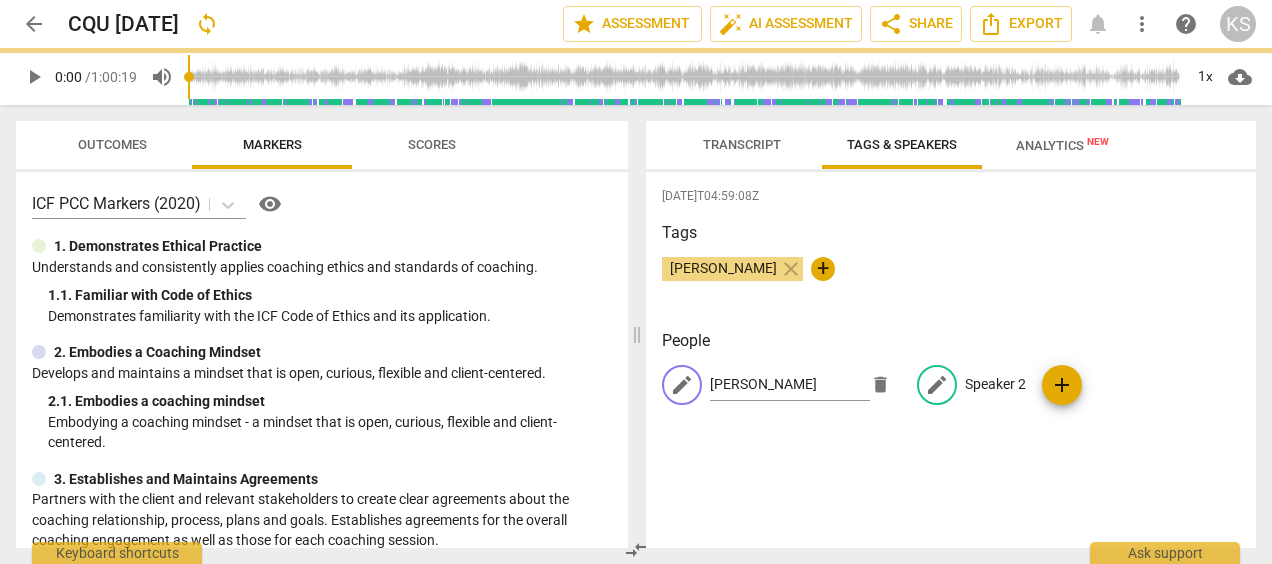 click on "edit [PERSON_NAME] delete edit Speaker 2 add" at bounding box center (951, 393) 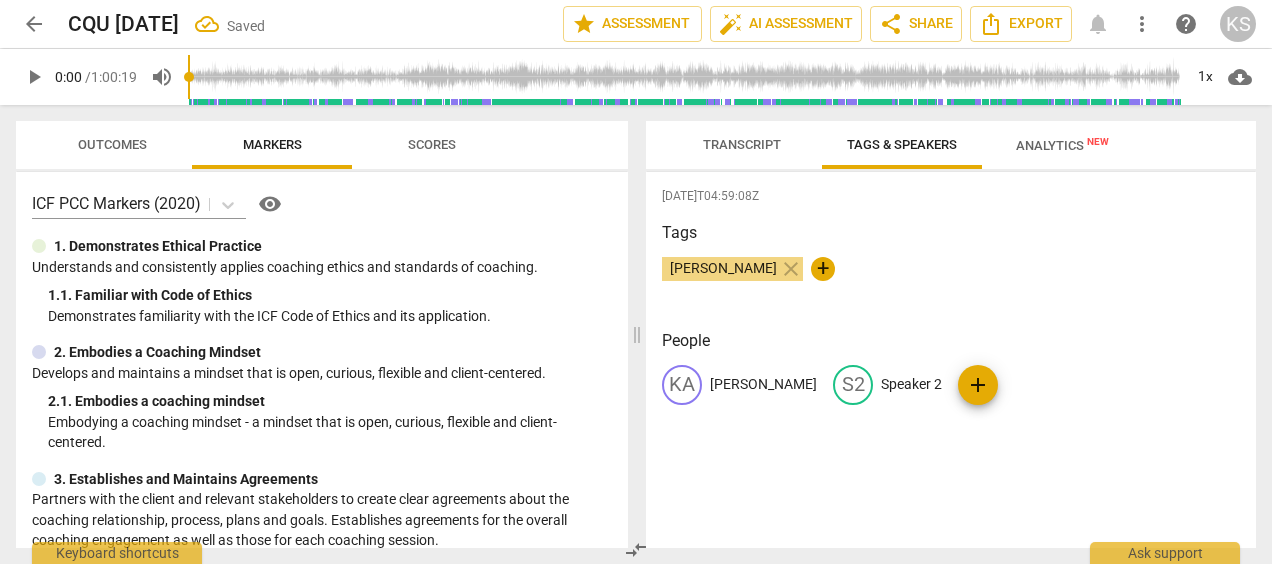 click on "Transcript" at bounding box center [742, 144] 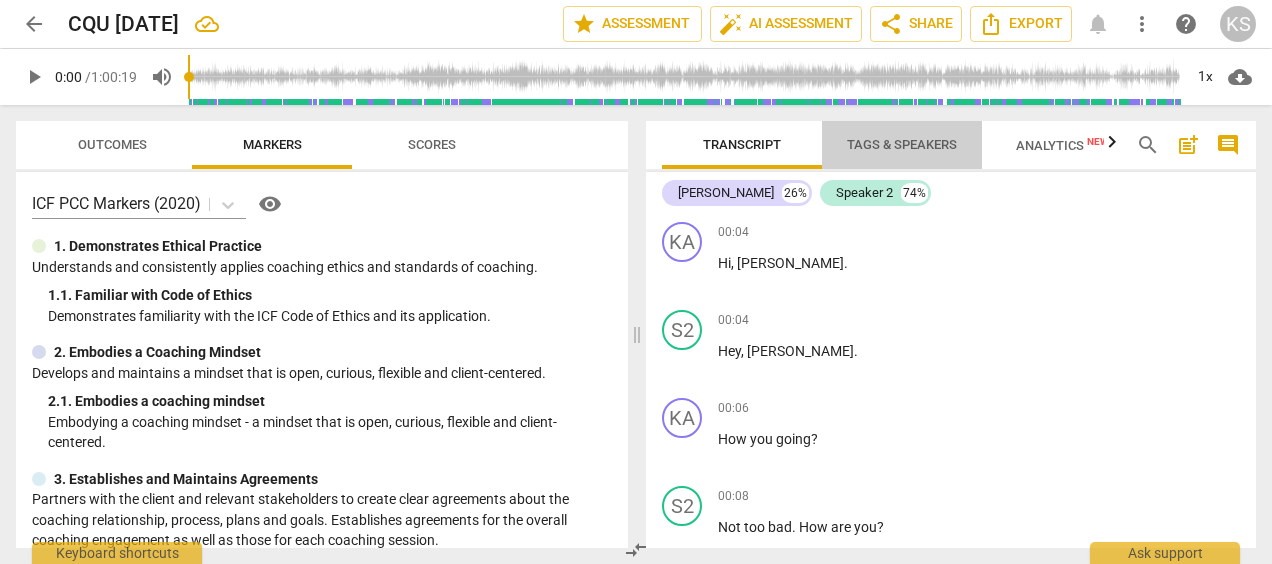 click on "Tags & Speakers" at bounding box center [902, 144] 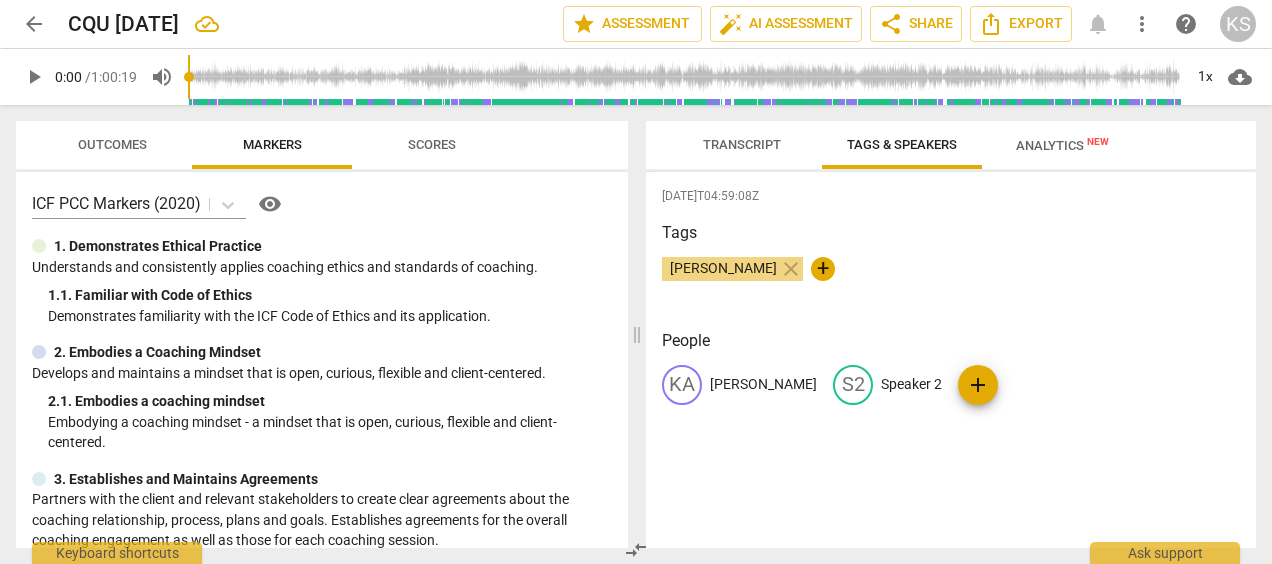 click on "Transcript" at bounding box center (742, 144) 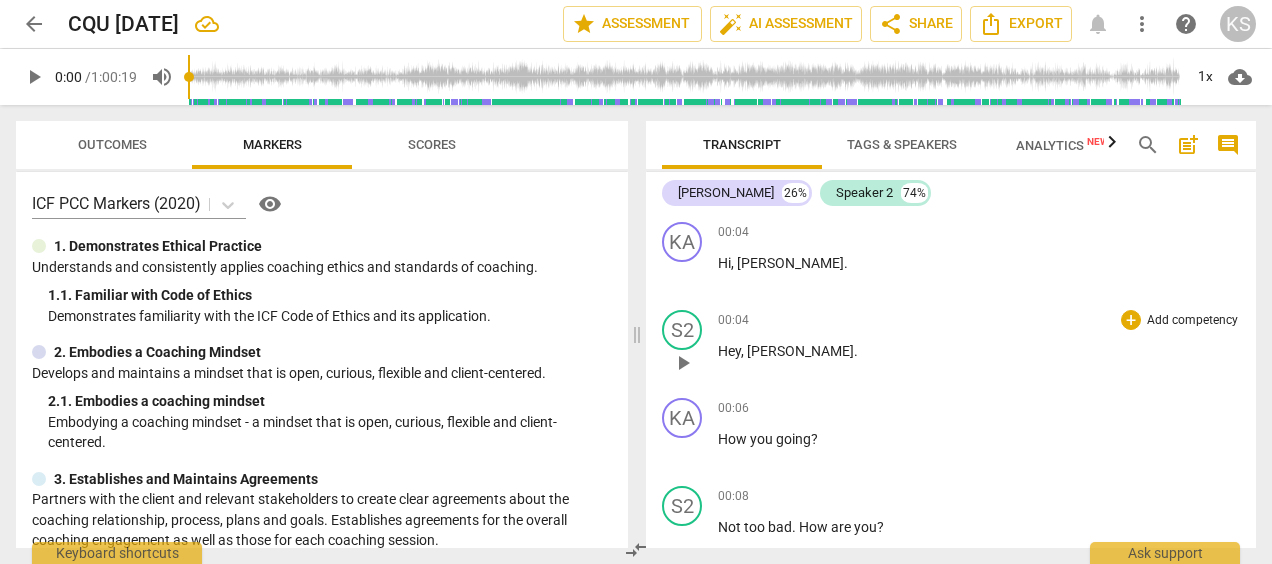 scroll, scrollTop: 200, scrollLeft: 0, axis: vertical 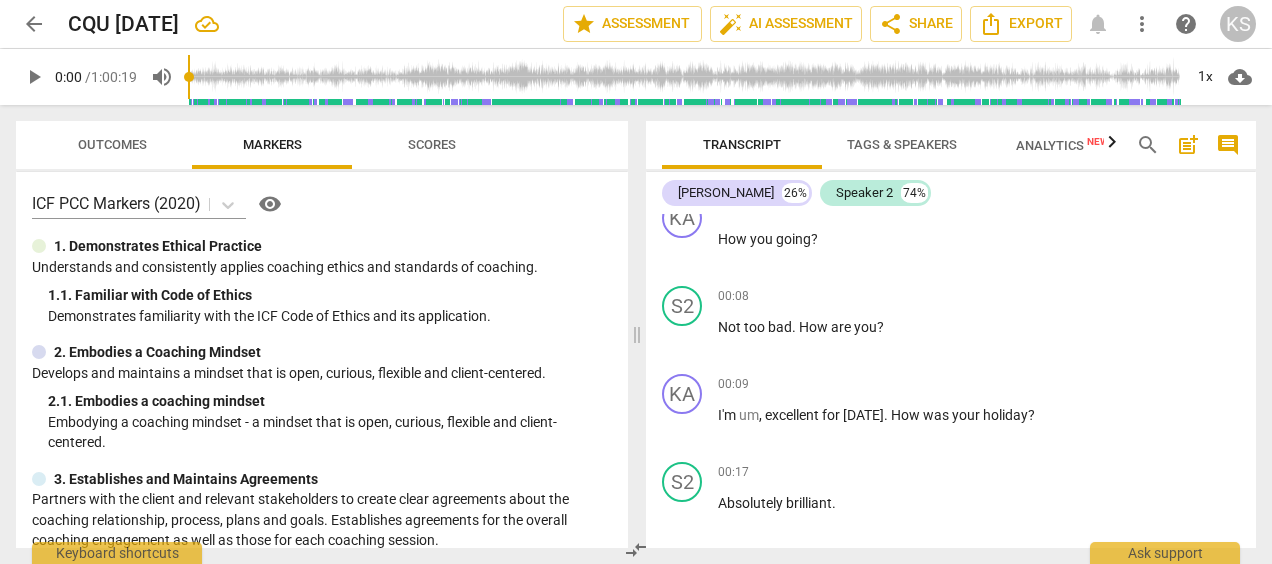 click on "00:08 + Add competency keyboard_arrow_right Not   too   bad .   How   are   you ?" at bounding box center (979, 322) 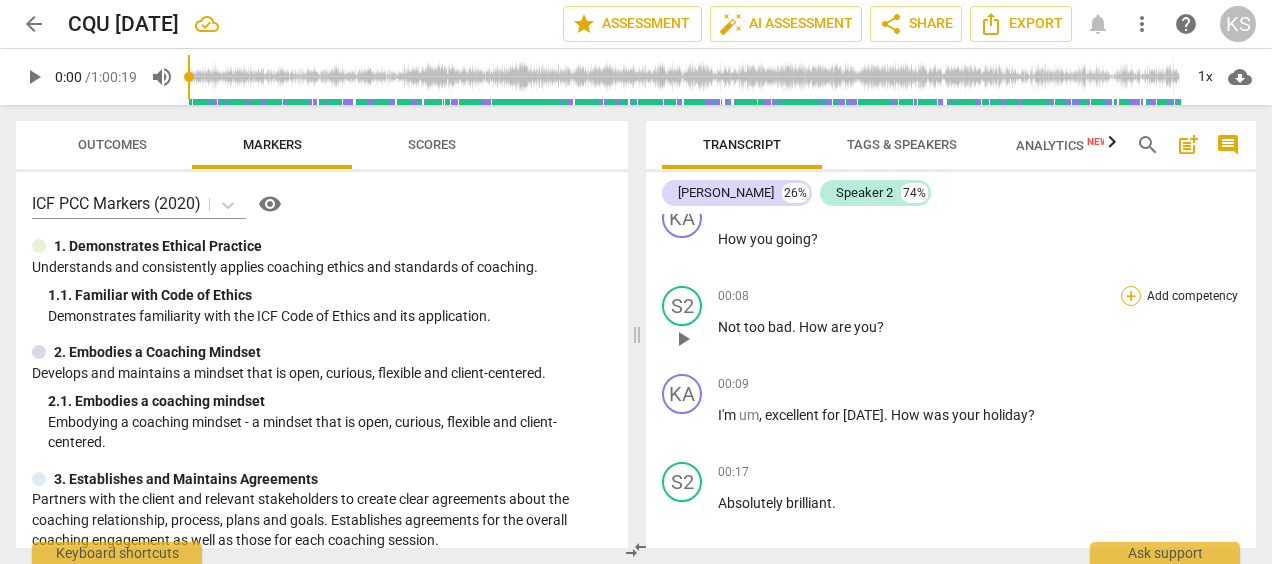click on "+" at bounding box center [1131, 296] 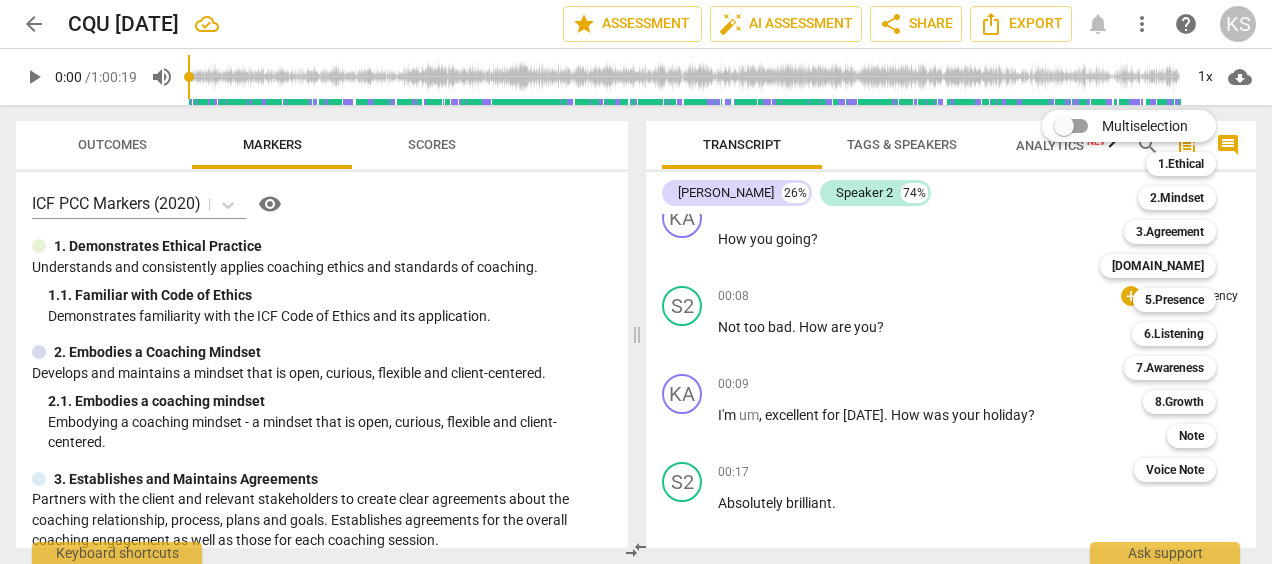 click at bounding box center (636, 282) 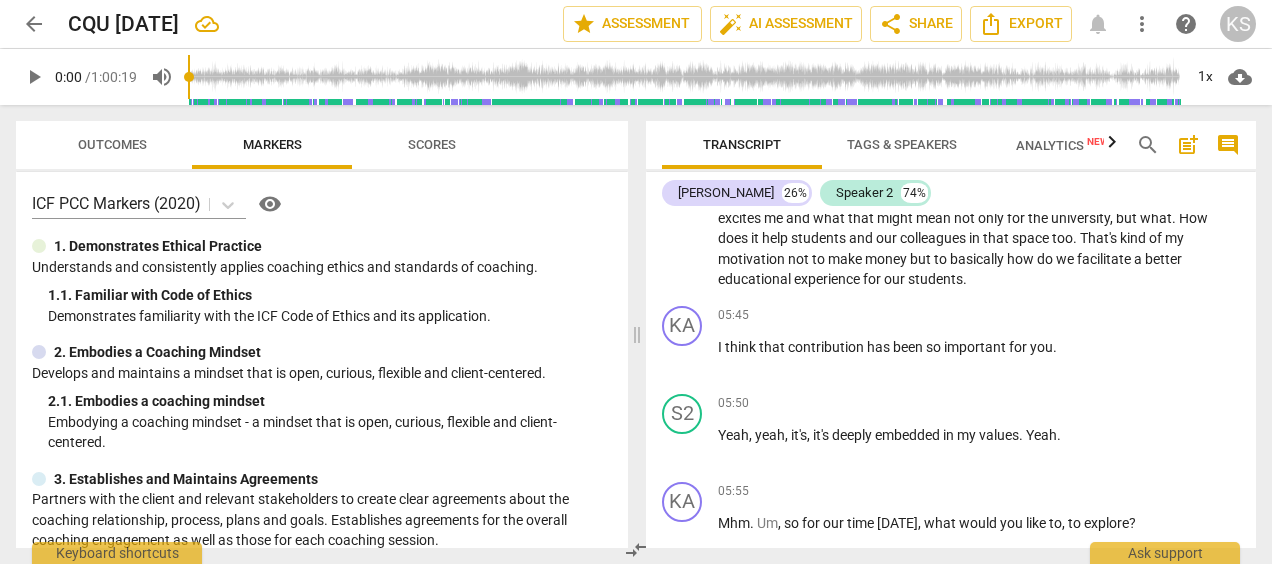 scroll, scrollTop: 3200, scrollLeft: 0, axis: vertical 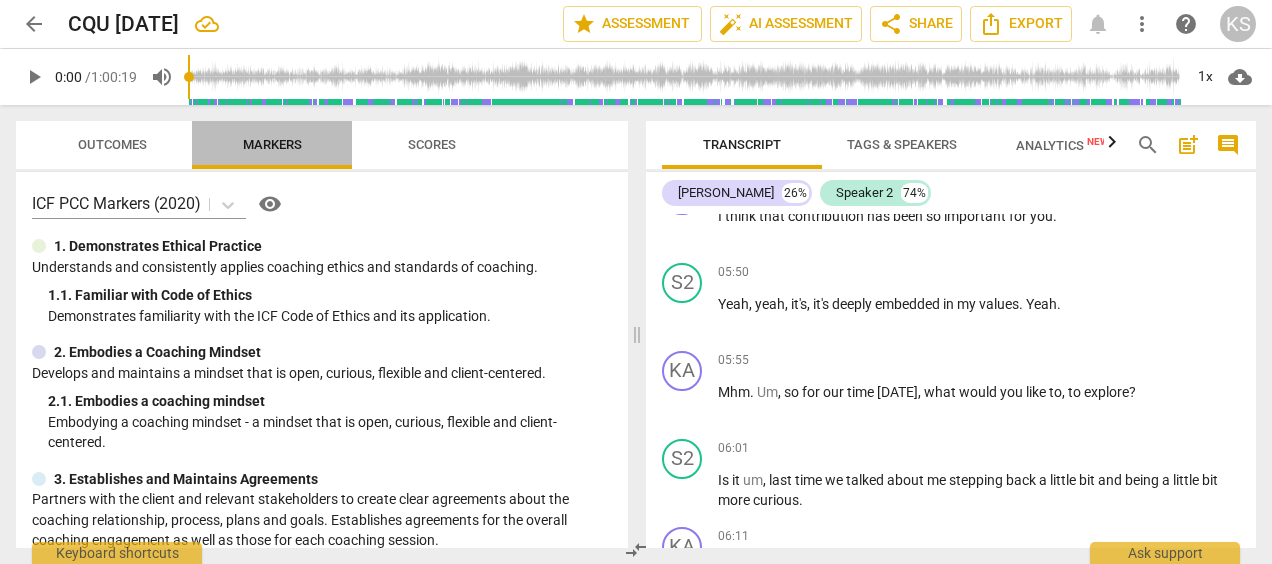 click on "Markers" at bounding box center (272, 144) 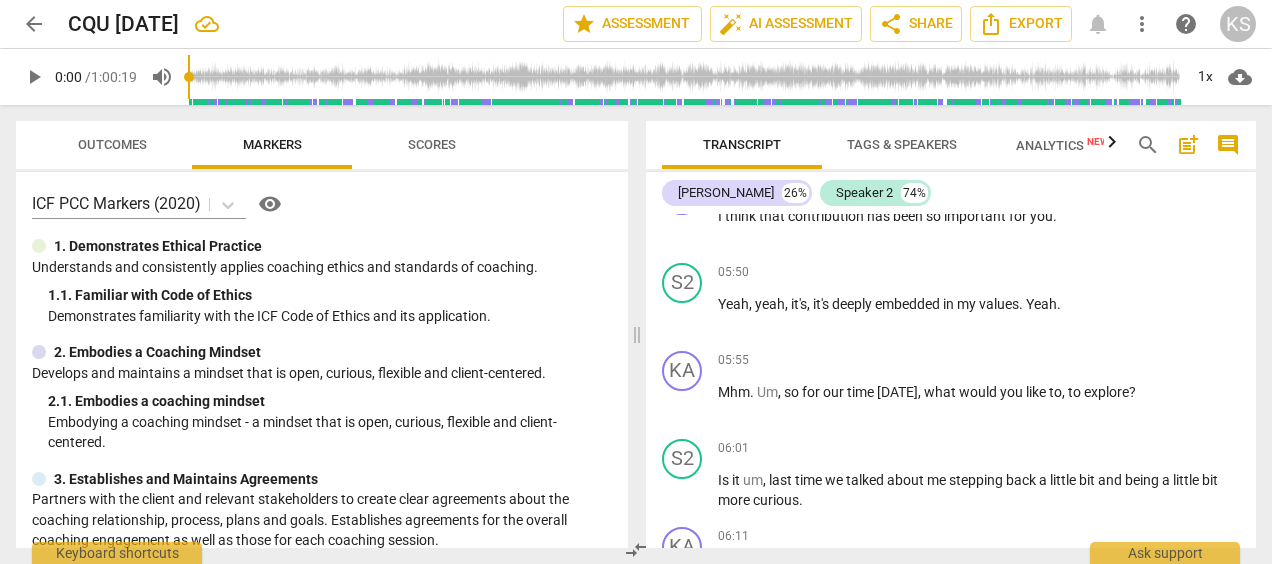 click on "Markers" at bounding box center (272, 144) 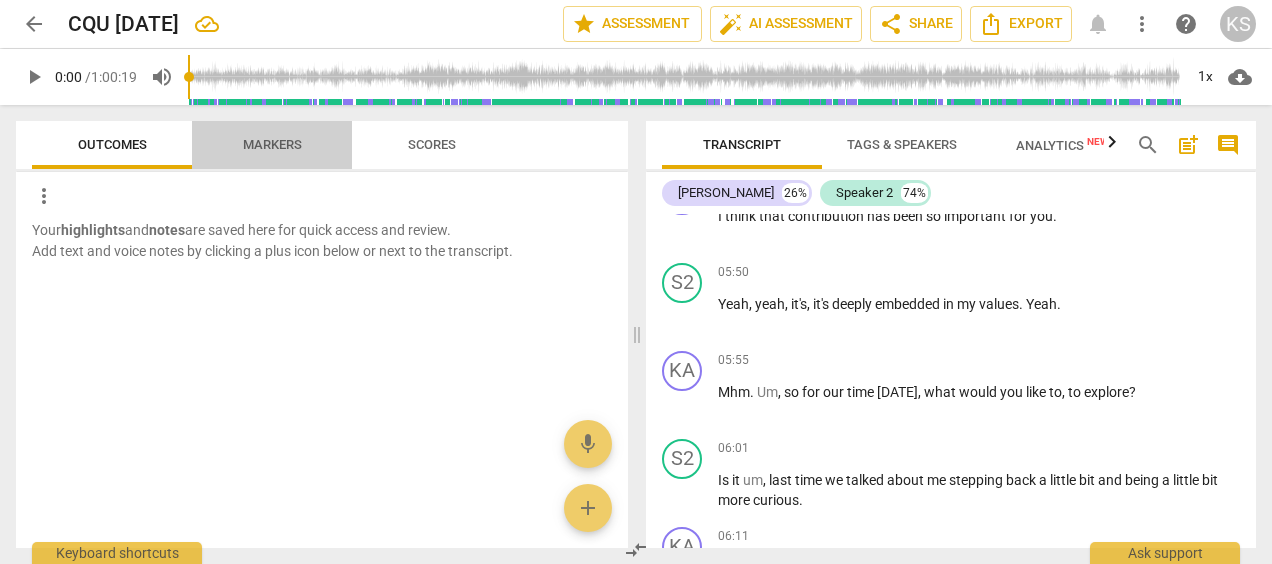 click on "Markers" at bounding box center [272, 144] 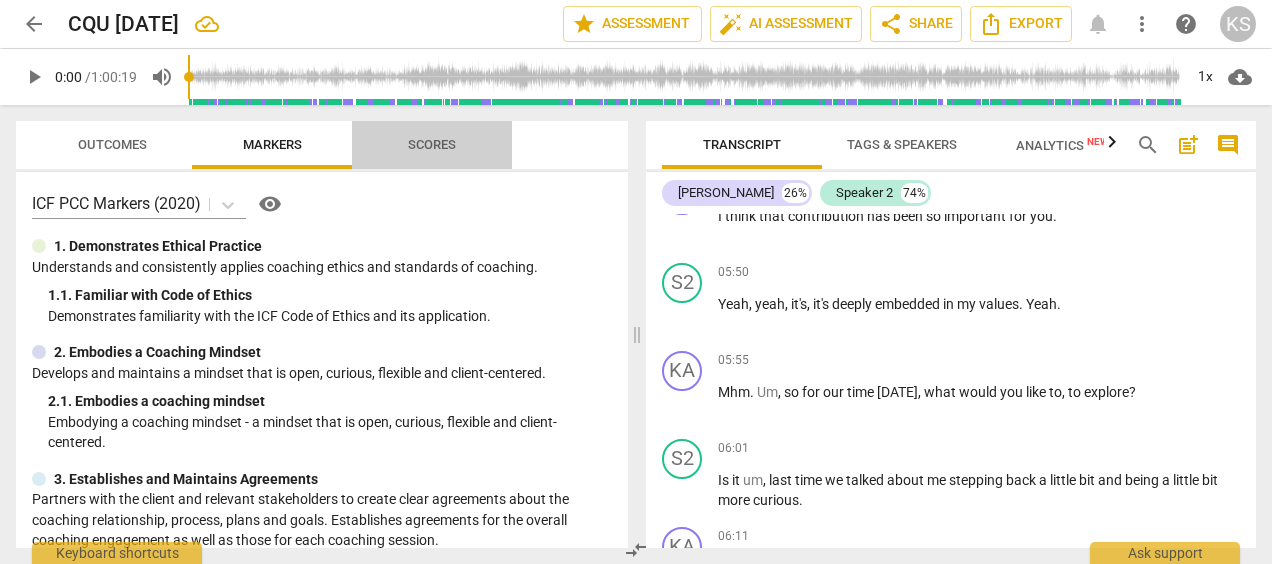 click on "Scores" at bounding box center (432, 144) 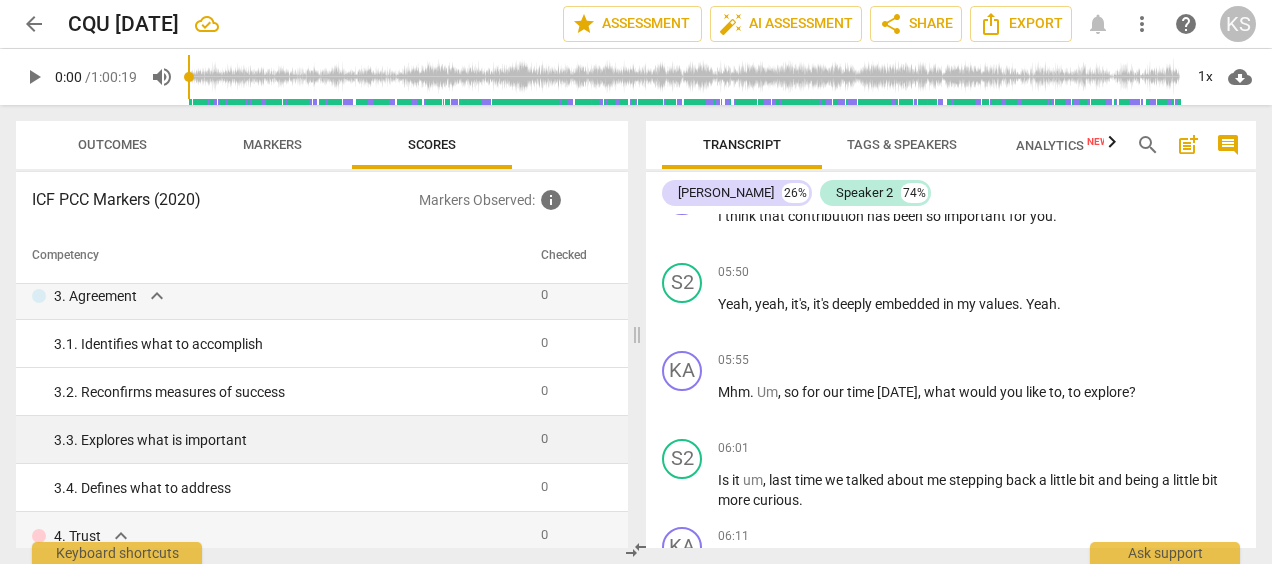 scroll, scrollTop: 0, scrollLeft: 0, axis: both 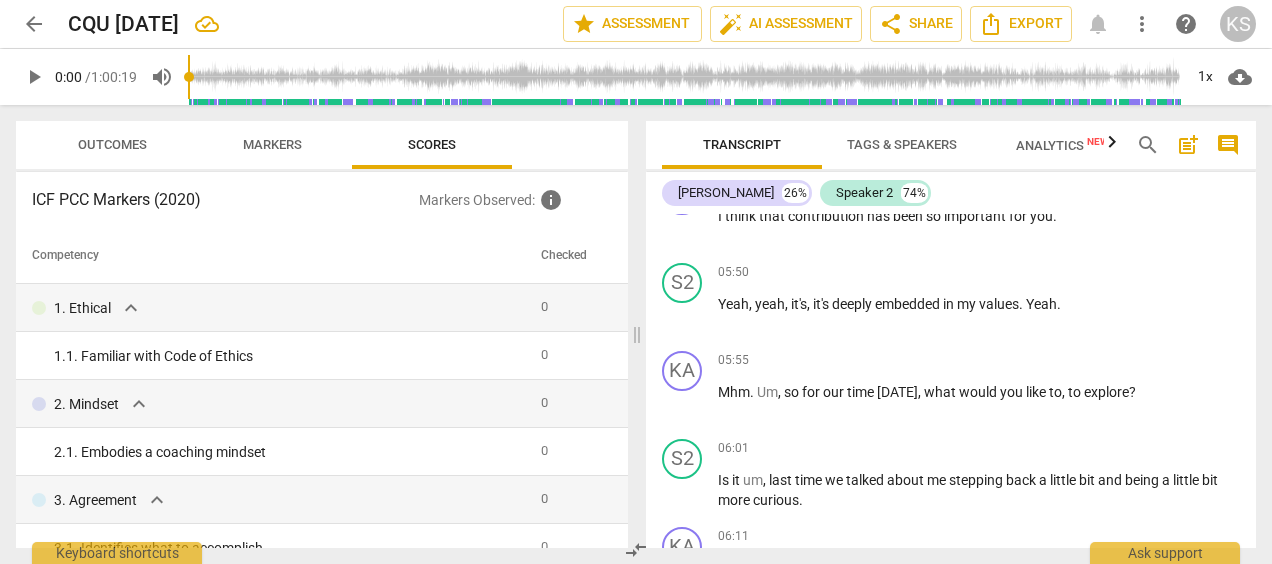 click on "Markers" at bounding box center (272, 144) 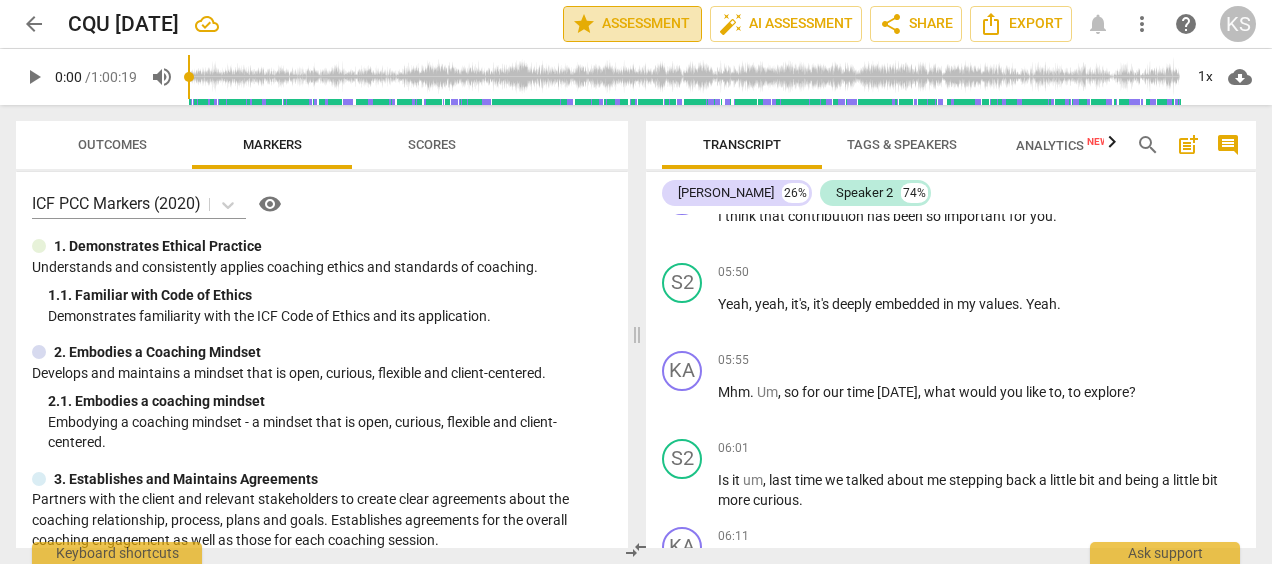 click on "star    Assessment" at bounding box center (632, 24) 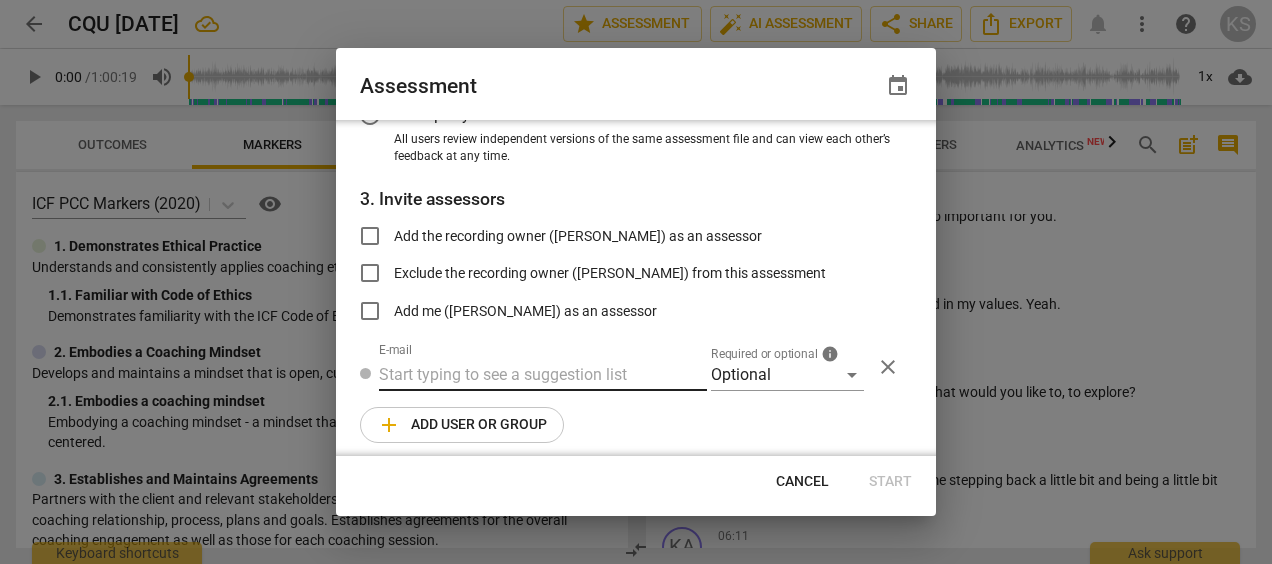 scroll, scrollTop: 285, scrollLeft: 0, axis: vertical 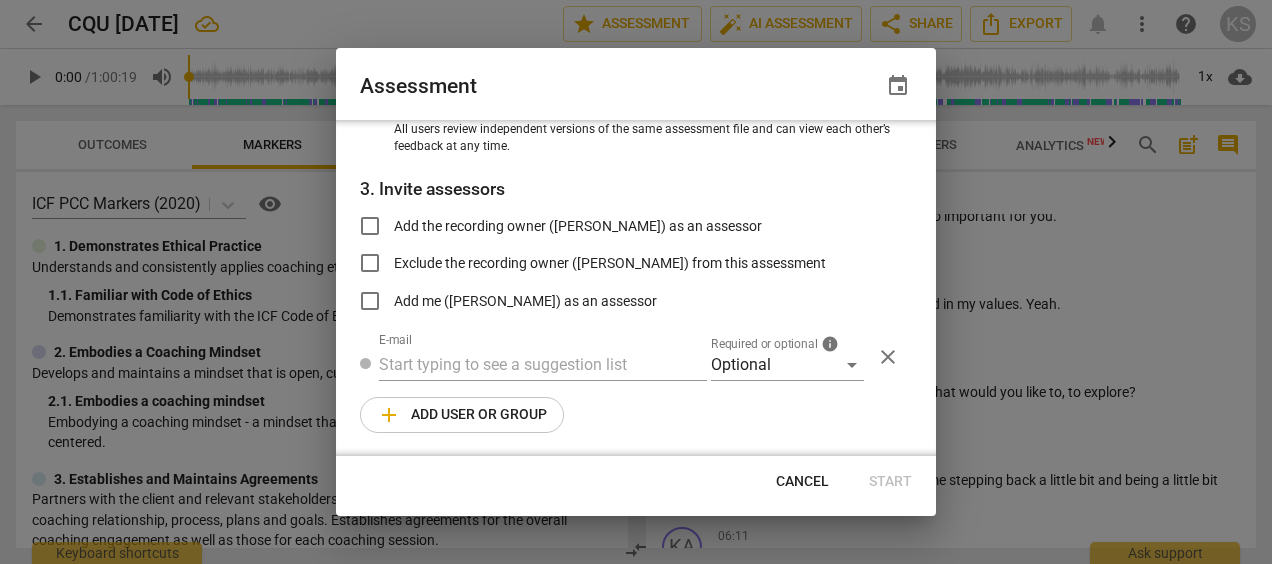 click on "Cancel" at bounding box center (802, 482) 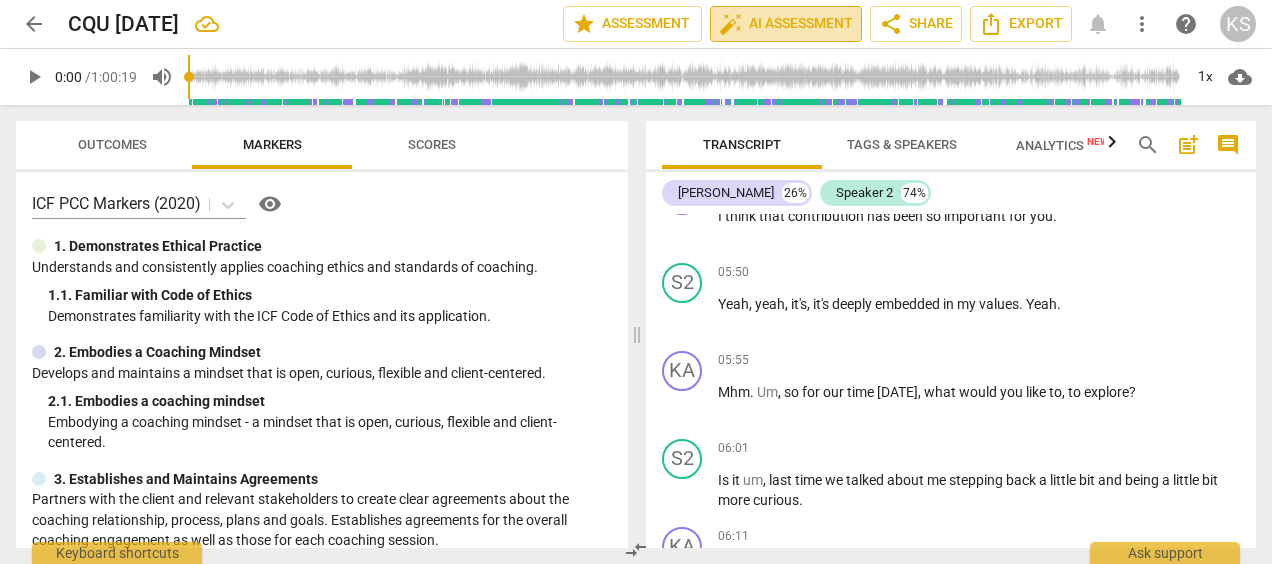 click on "auto_fix_high    AI Assessment" at bounding box center [786, 24] 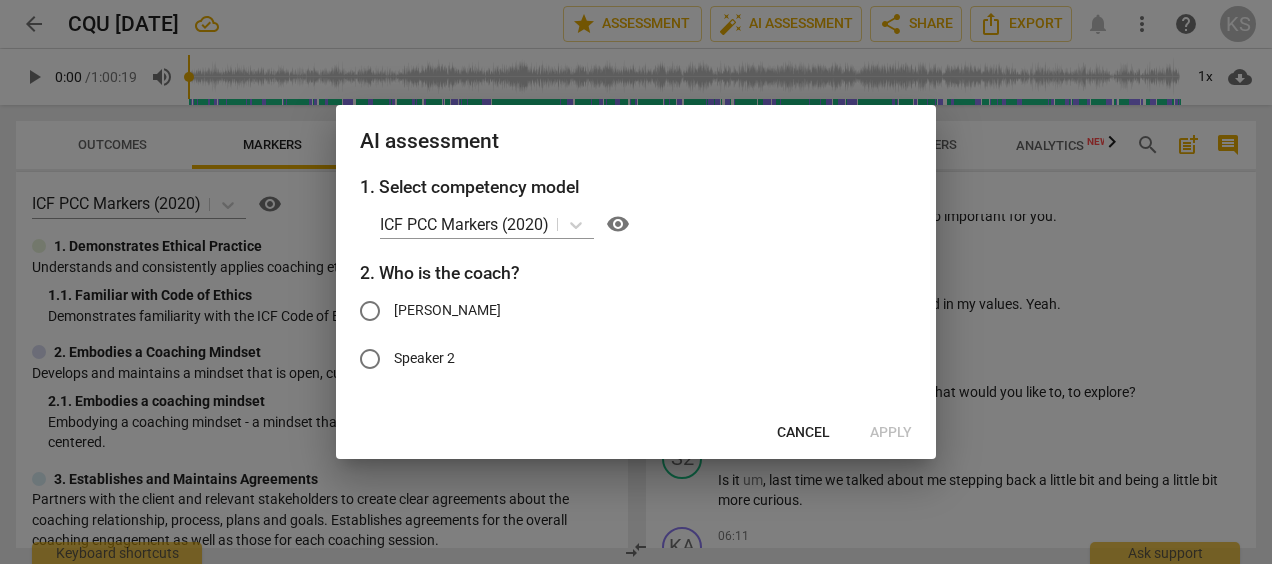 click on "[PERSON_NAME]" at bounding box center [370, 311] 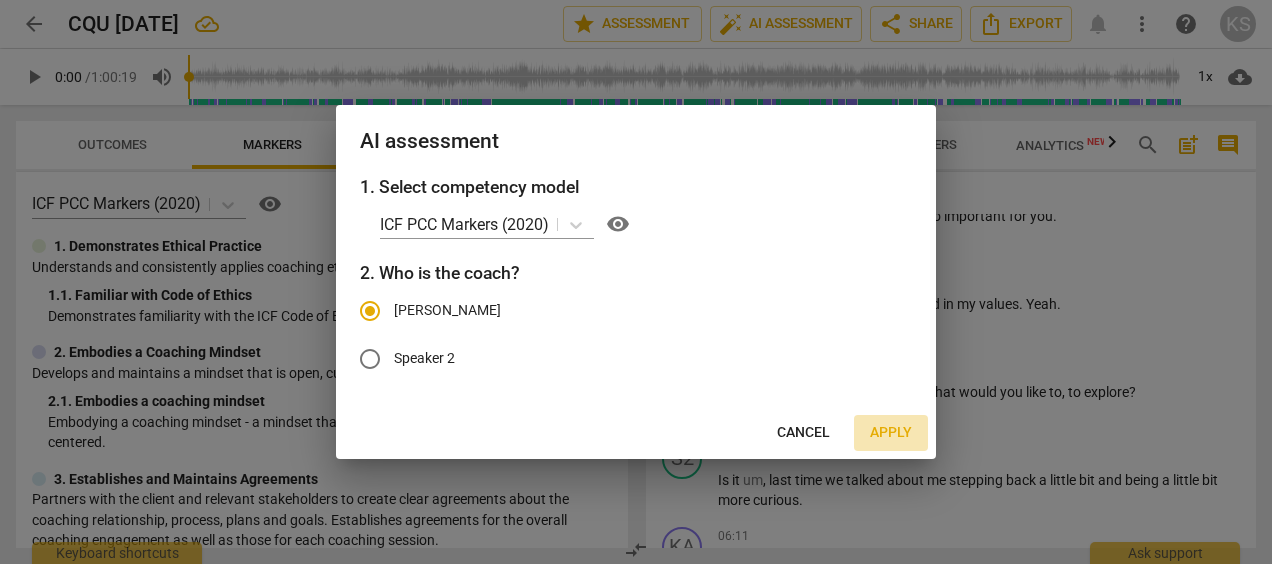 click on "Apply" at bounding box center (891, 433) 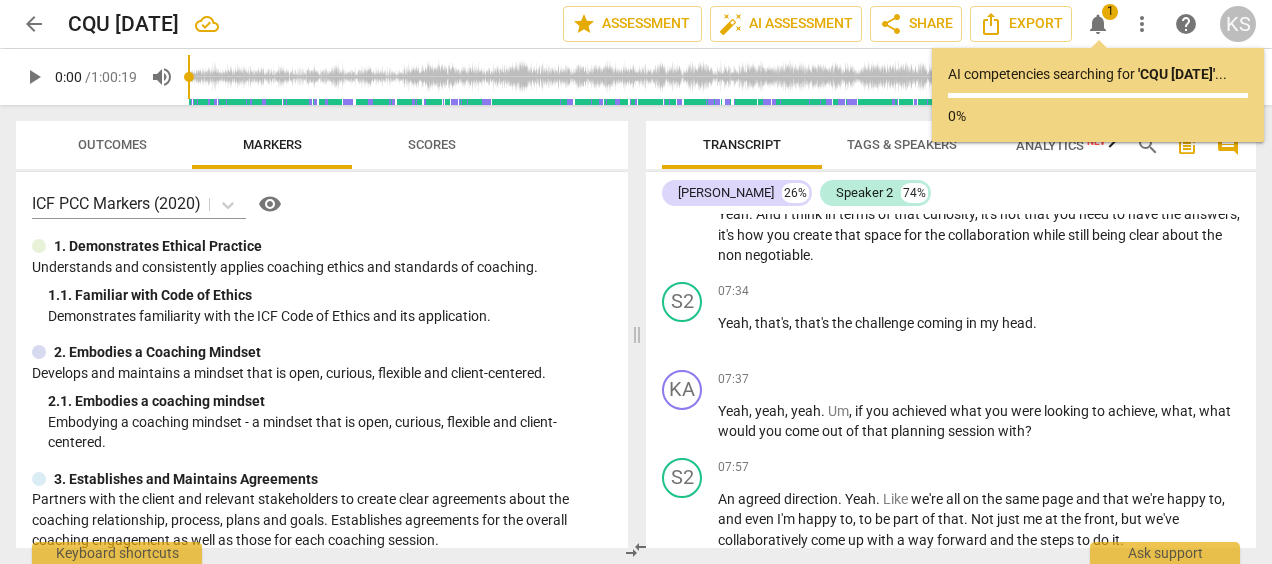 scroll, scrollTop: 3900, scrollLeft: 0, axis: vertical 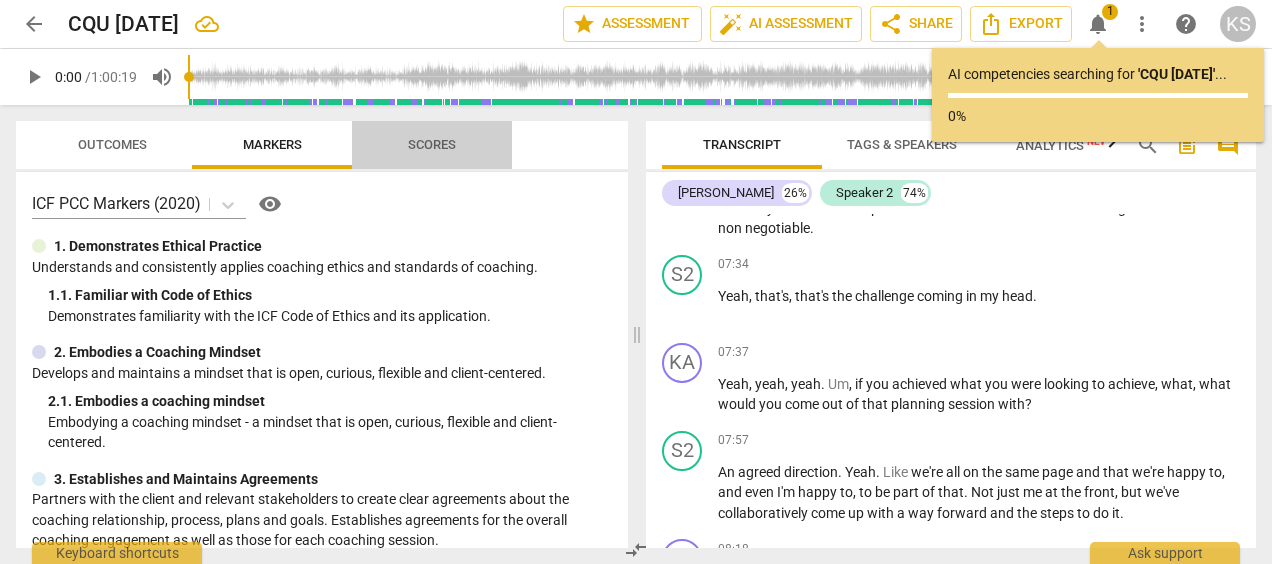 click on "Scores" at bounding box center (432, 144) 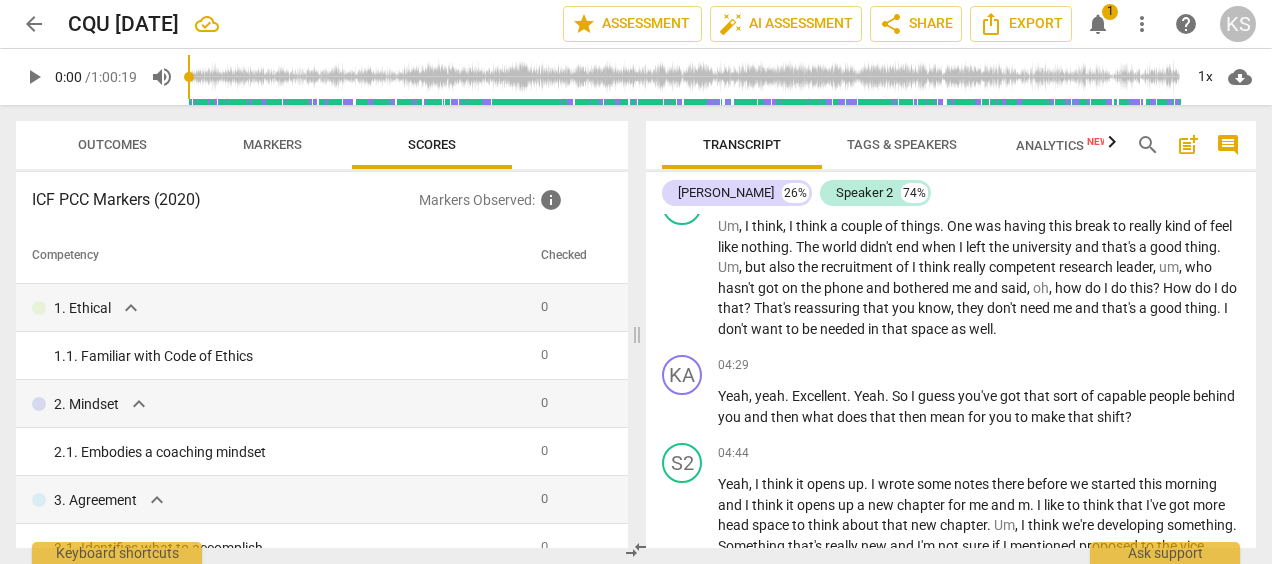 scroll, scrollTop: 2100, scrollLeft: 0, axis: vertical 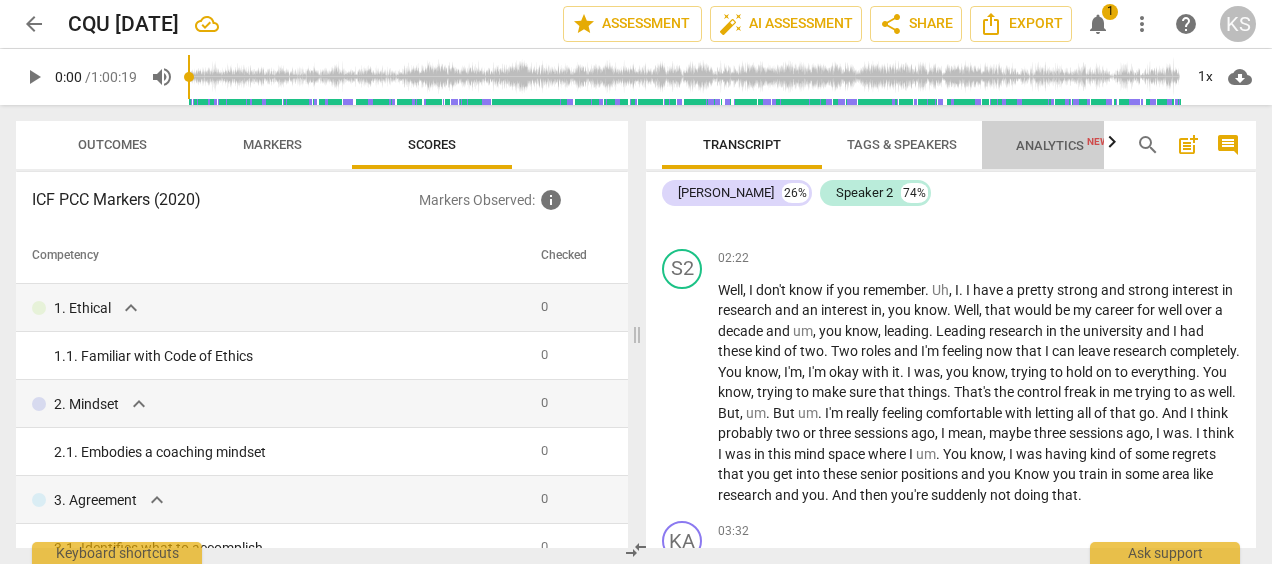click on "Analytics   New" at bounding box center (1062, 145) 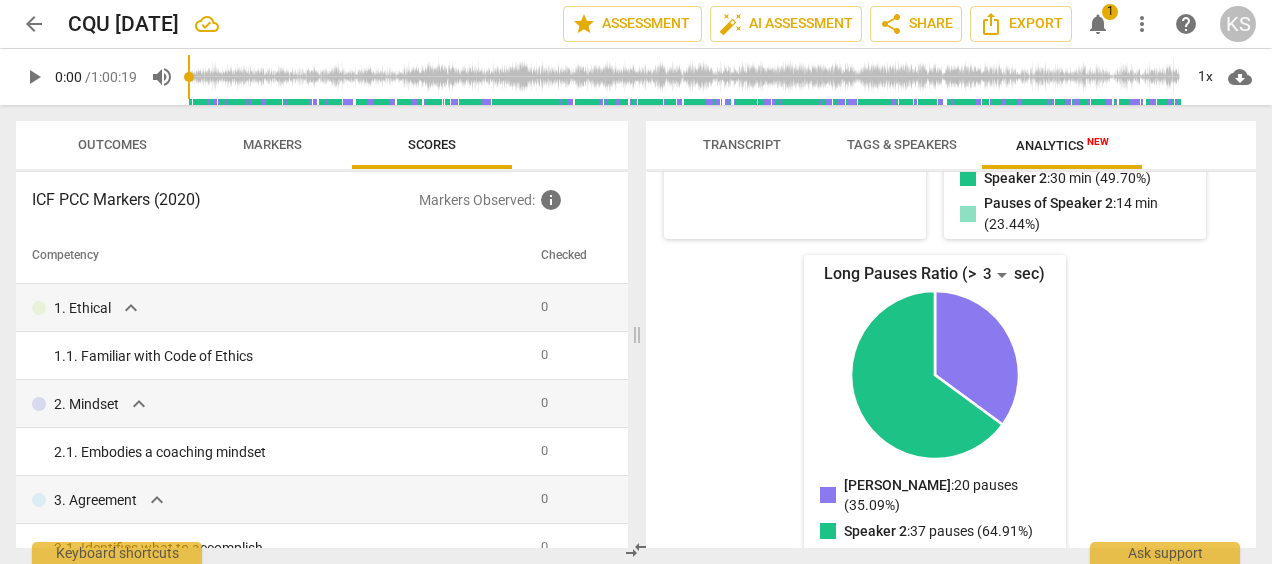 scroll, scrollTop: 0, scrollLeft: 0, axis: both 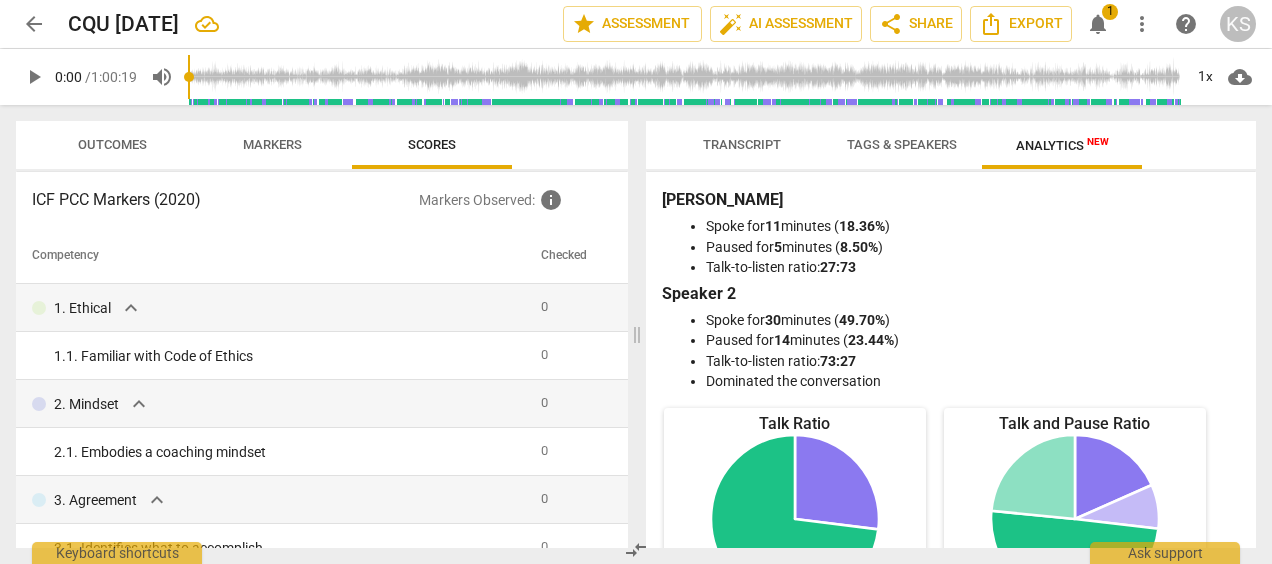 click on "Tags & Speakers" at bounding box center [902, 144] 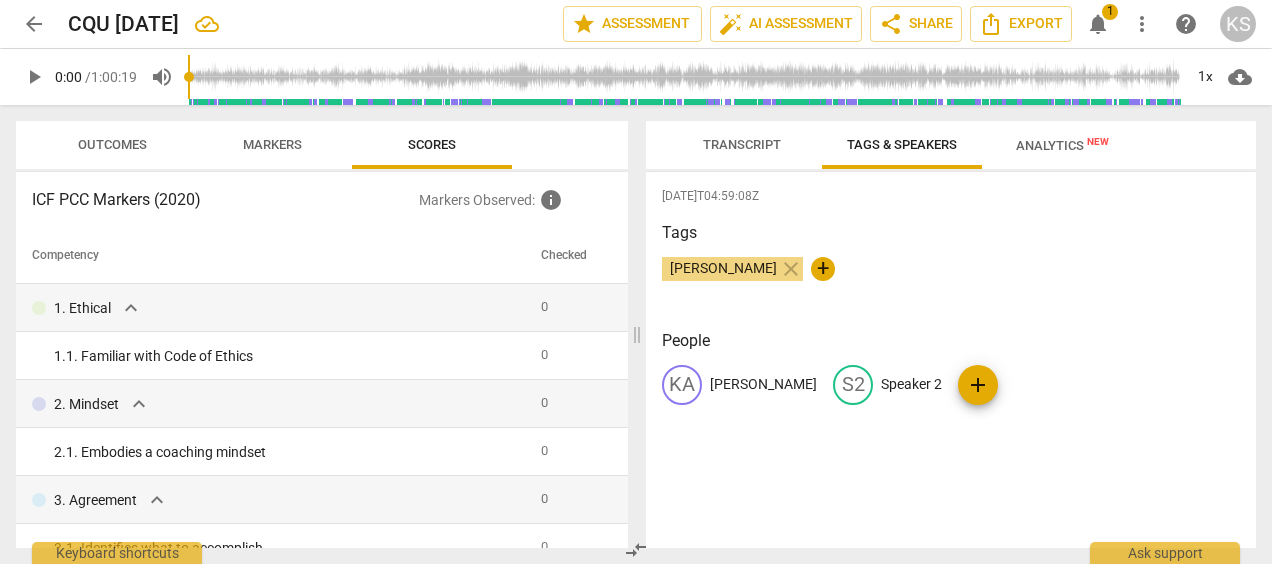 click on "Transcript" at bounding box center [742, 144] 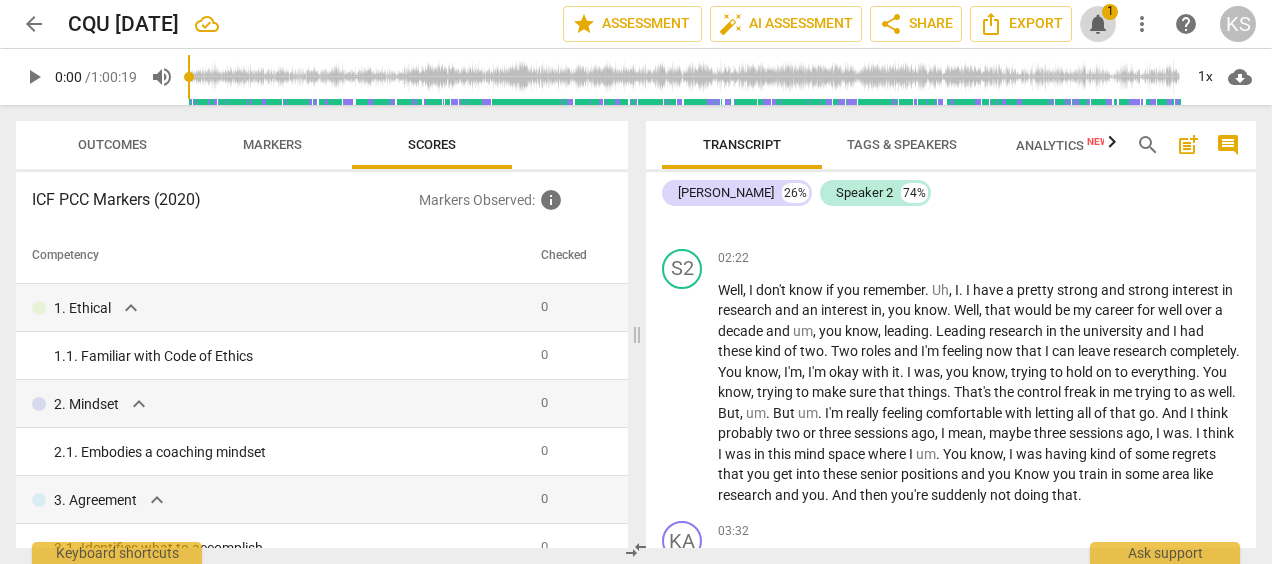 click on "notifications" at bounding box center (1098, 24) 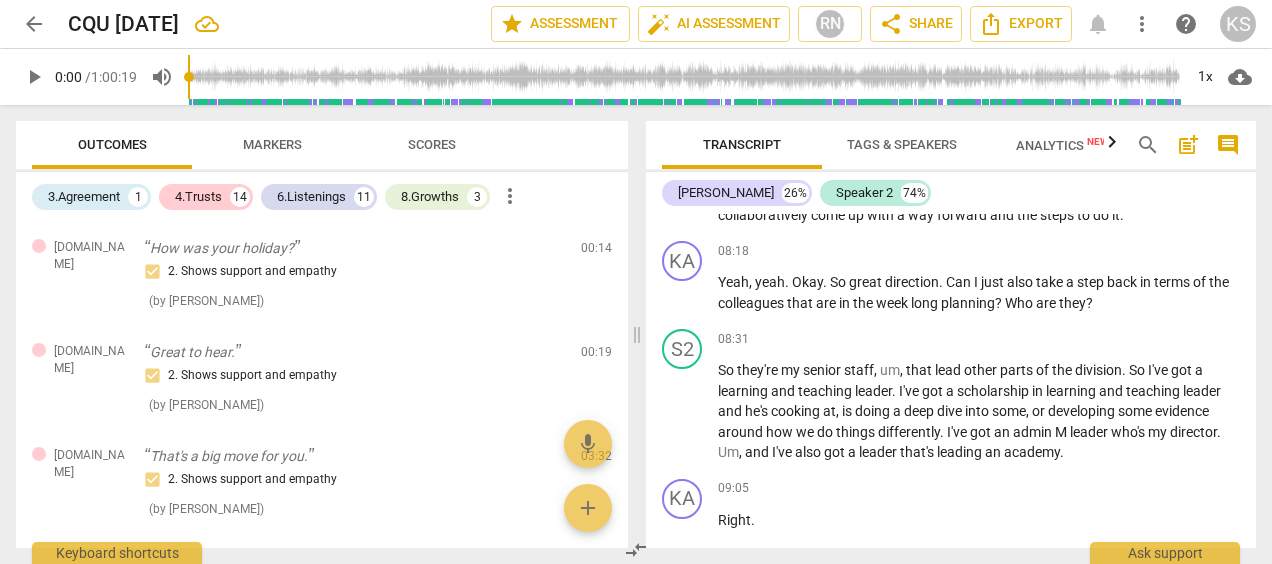 scroll, scrollTop: 4100, scrollLeft: 0, axis: vertical 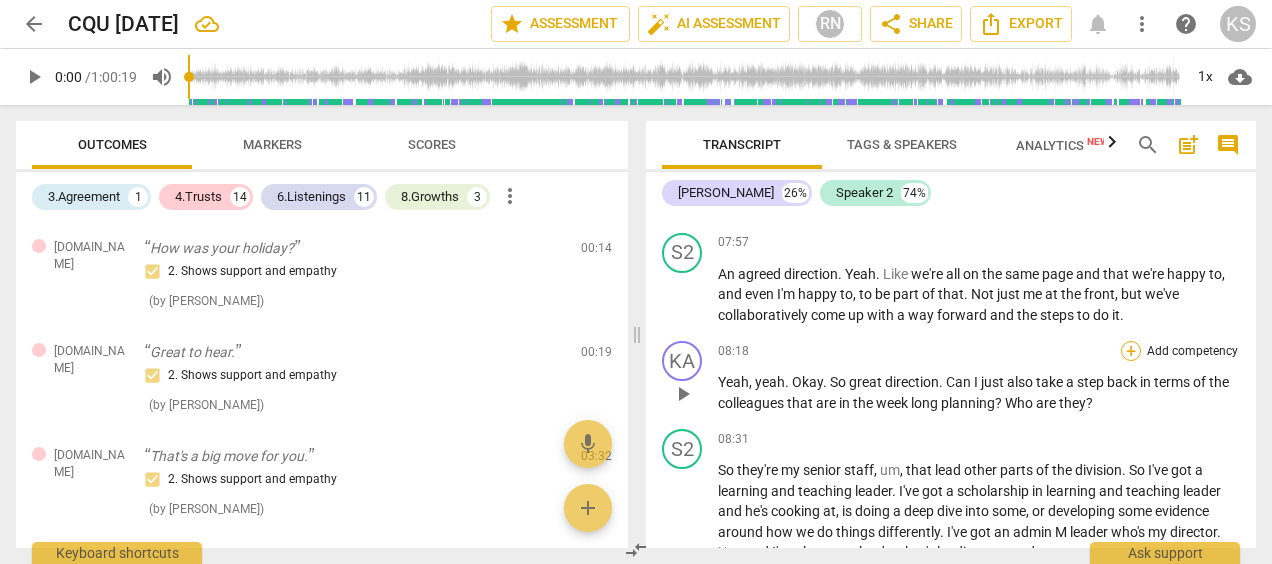 click on "+" at bounding box center (1131, 351) 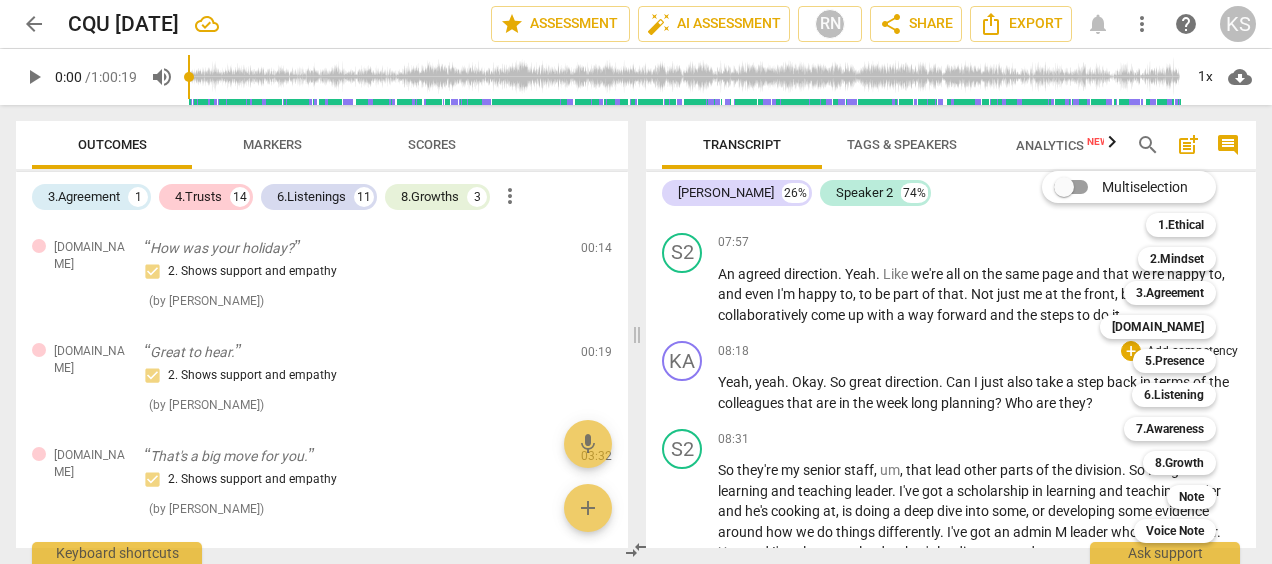 click on "Multiselection" at bounding box center (1064, 187) 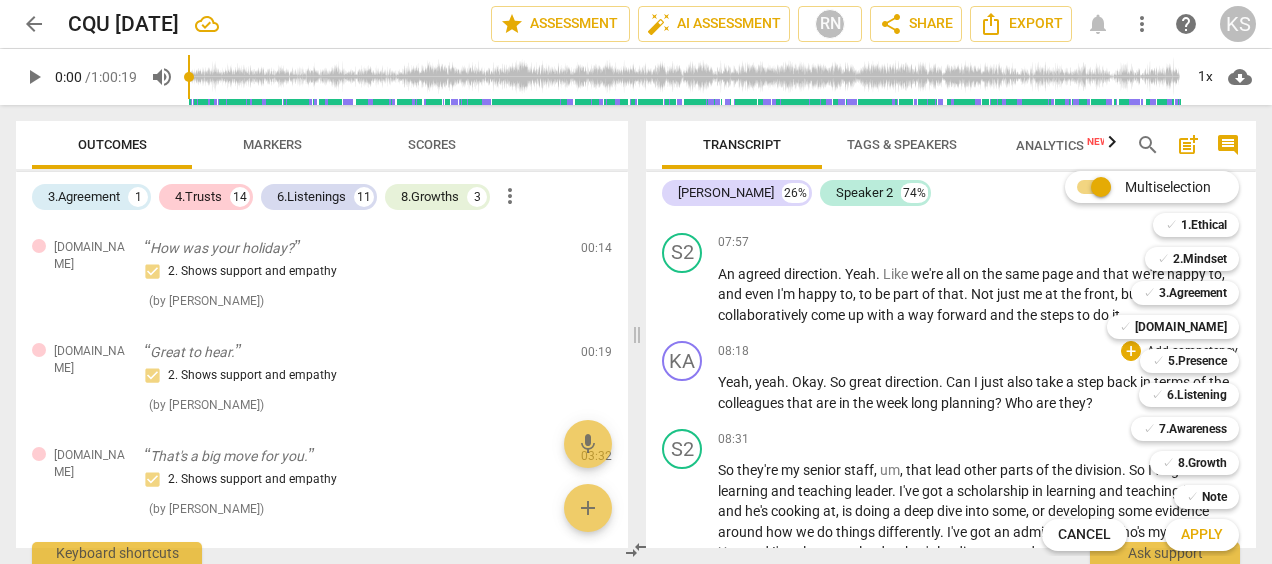 click on "Multiselection" at bounding box center (1101, 187) 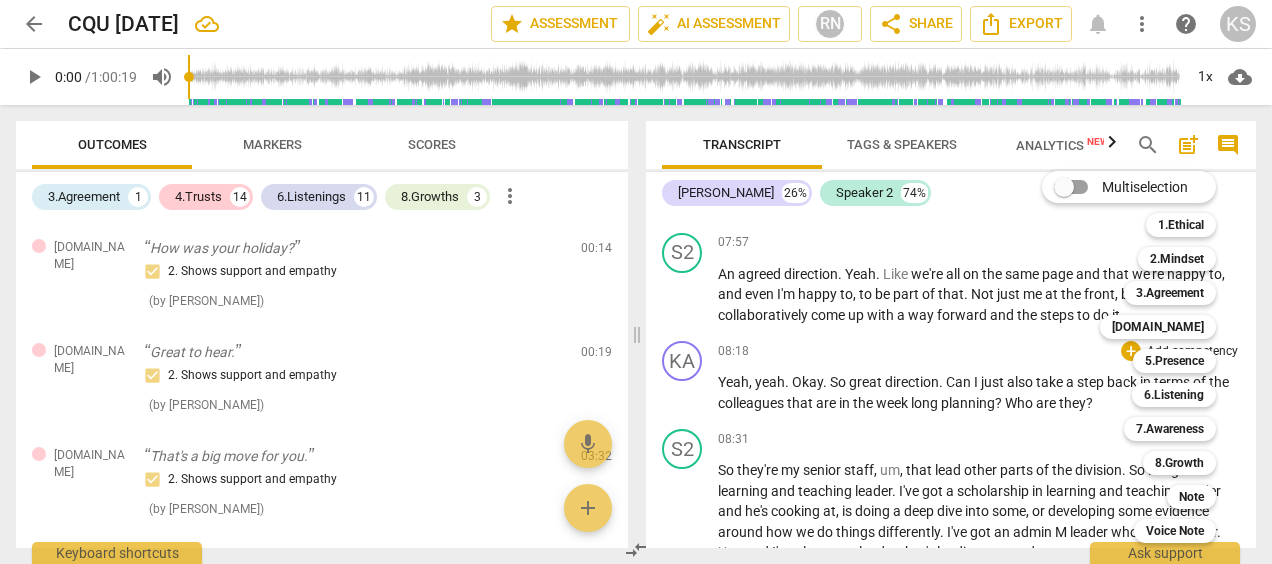 click on "Multiselection m 1.Ethical 1 2.Mindset 2 3.Agreement 3 [DOMAIN_NAME] 4 5.Presence 5 6.Listening 6 7.Awareness 7 8.Growth 8 Note 9 Voice Note 0" at bounding box center (1144, 357) 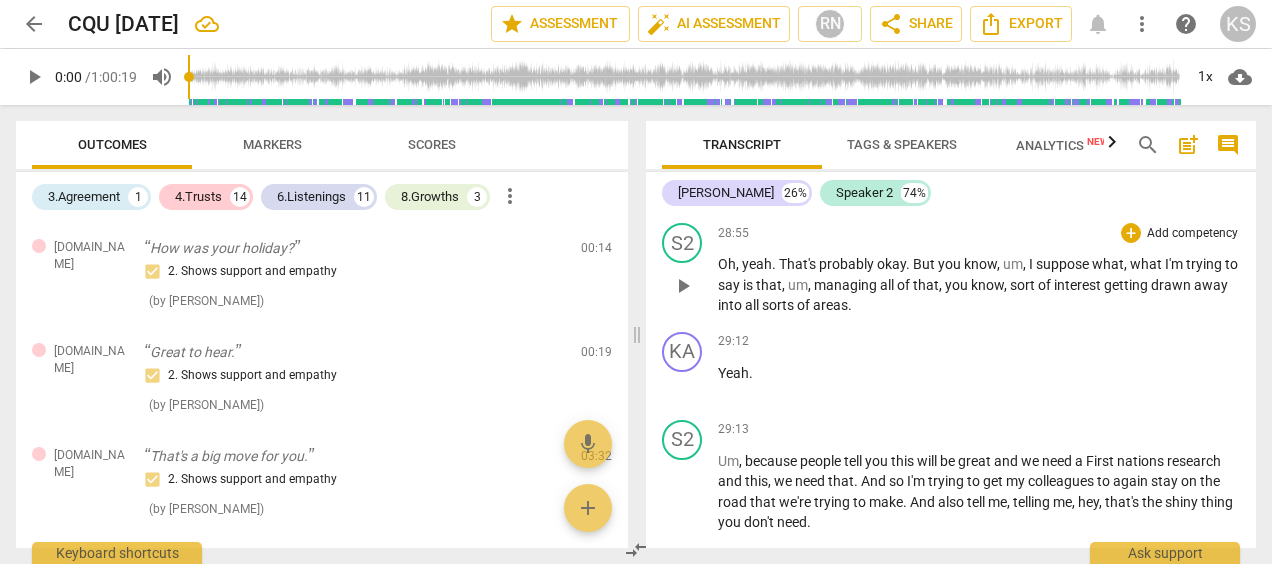 scroll, scrollTop: 11600, scrollLeft: 0, axis: vertical 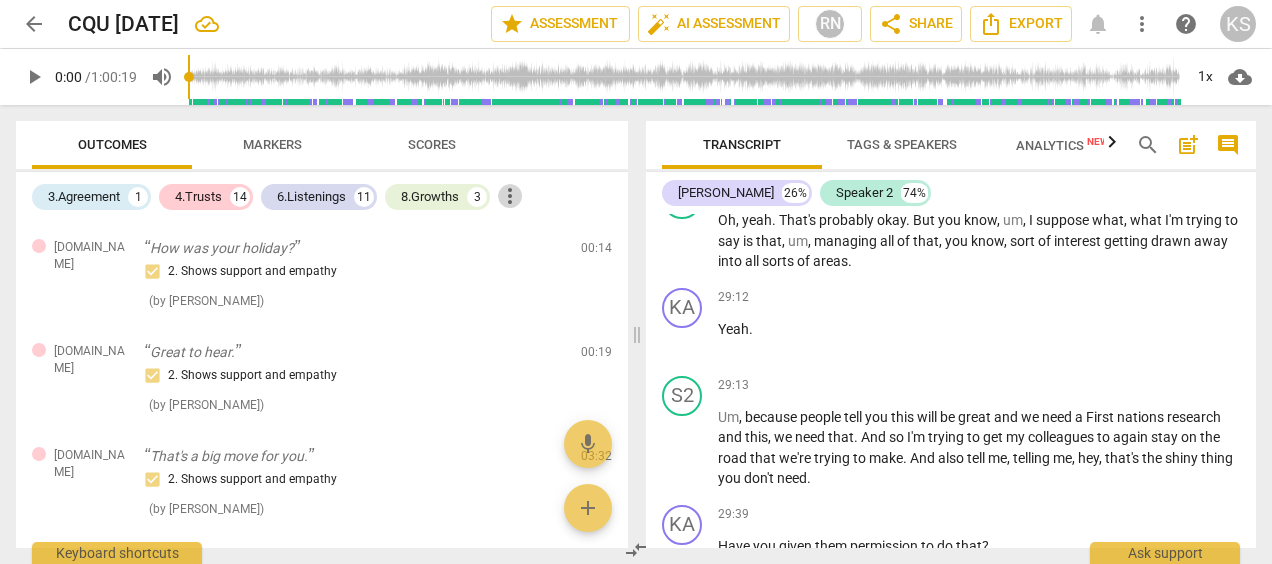 click on "more_vert" at bounding box center (510, 196) 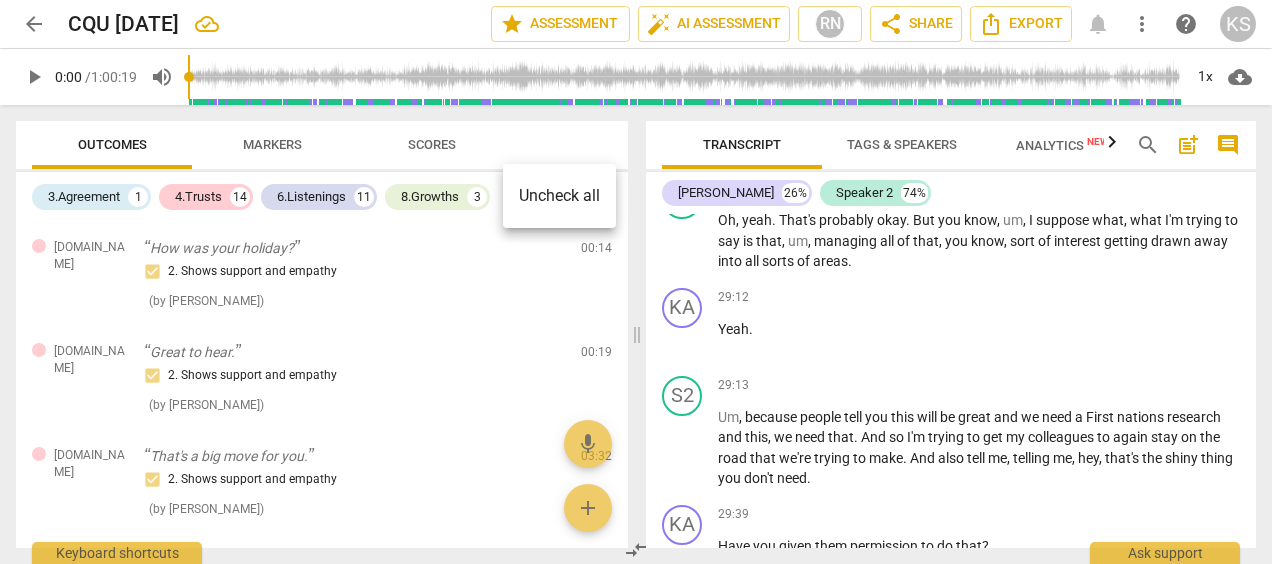 click at bounding box center [636, 282] 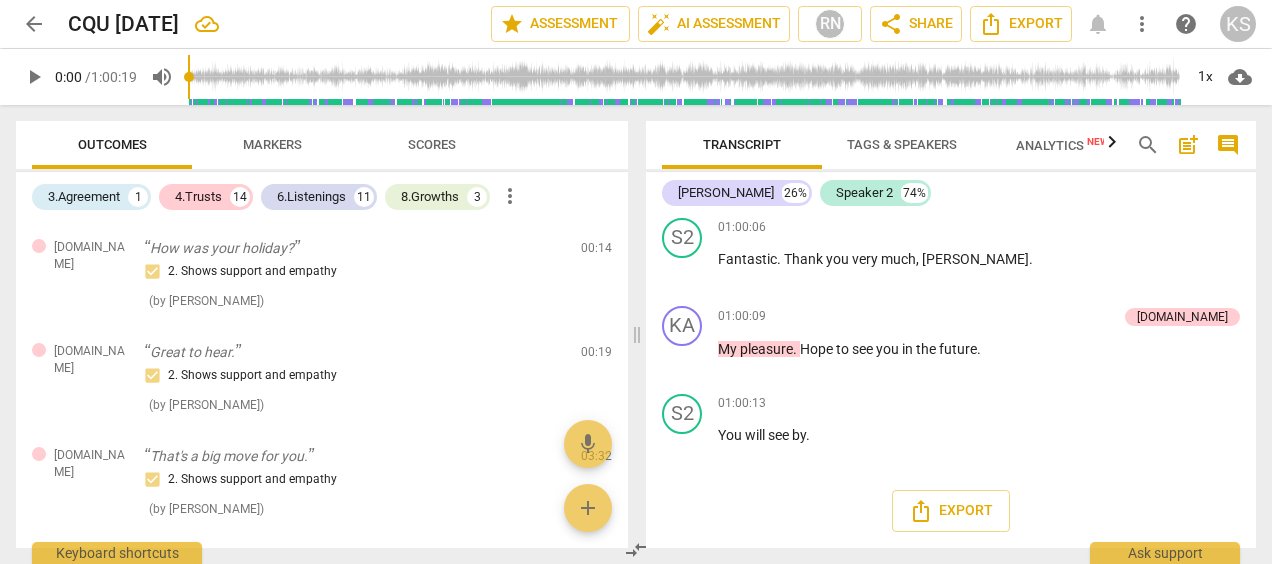 scroll, scrollTop: 23859, scrollLeft: 0, axis: vertical 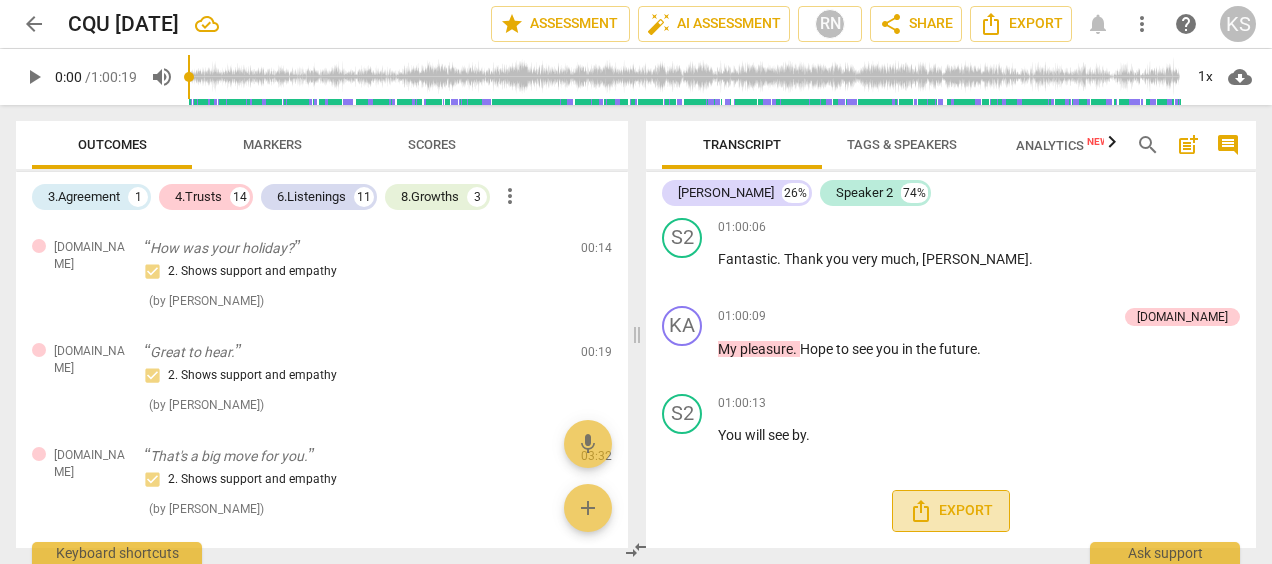 click on "Export" at bounding box center (951, 511) 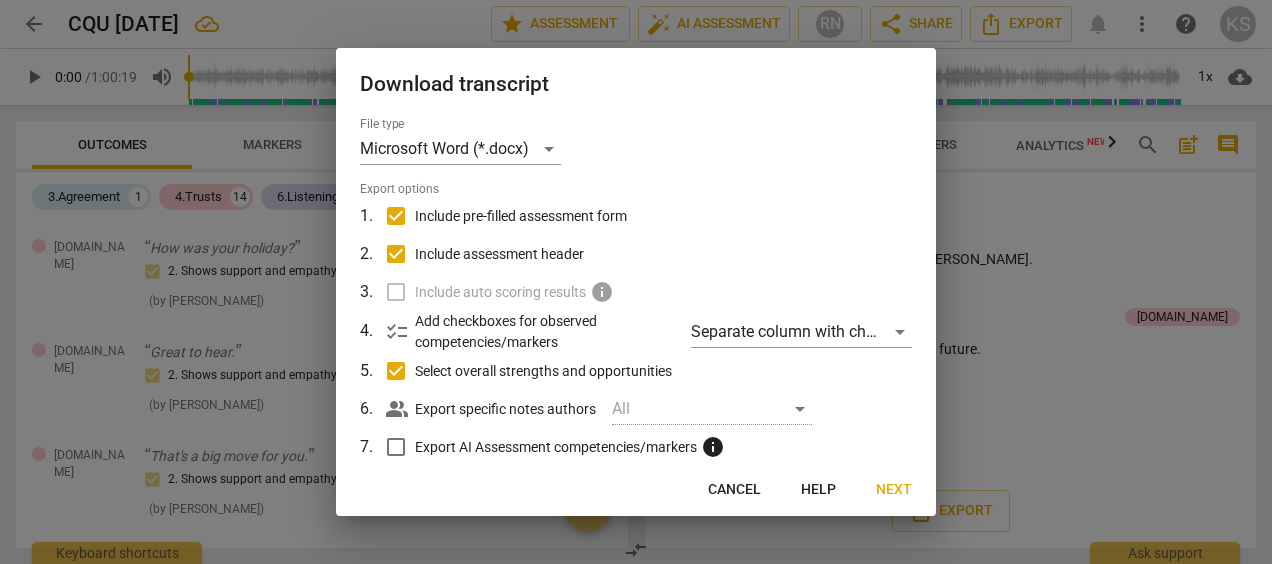 click on "Include auto scoring results info" at bounding box center (634, 292) 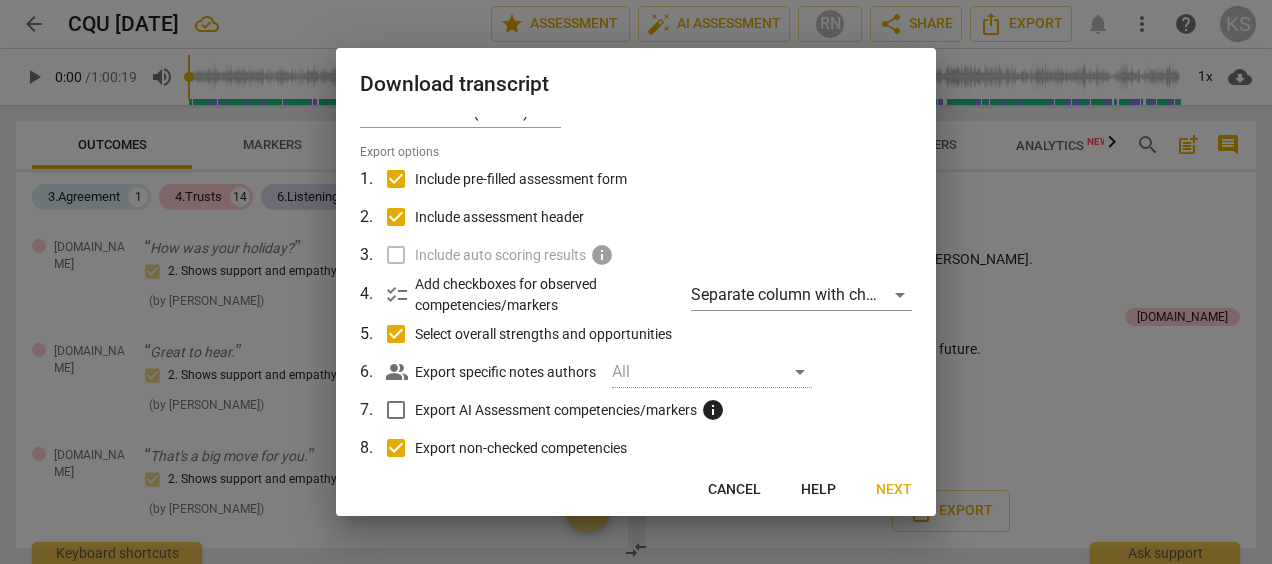 scroll, scrollTop: 0, scrollLeft: 0, axis: both 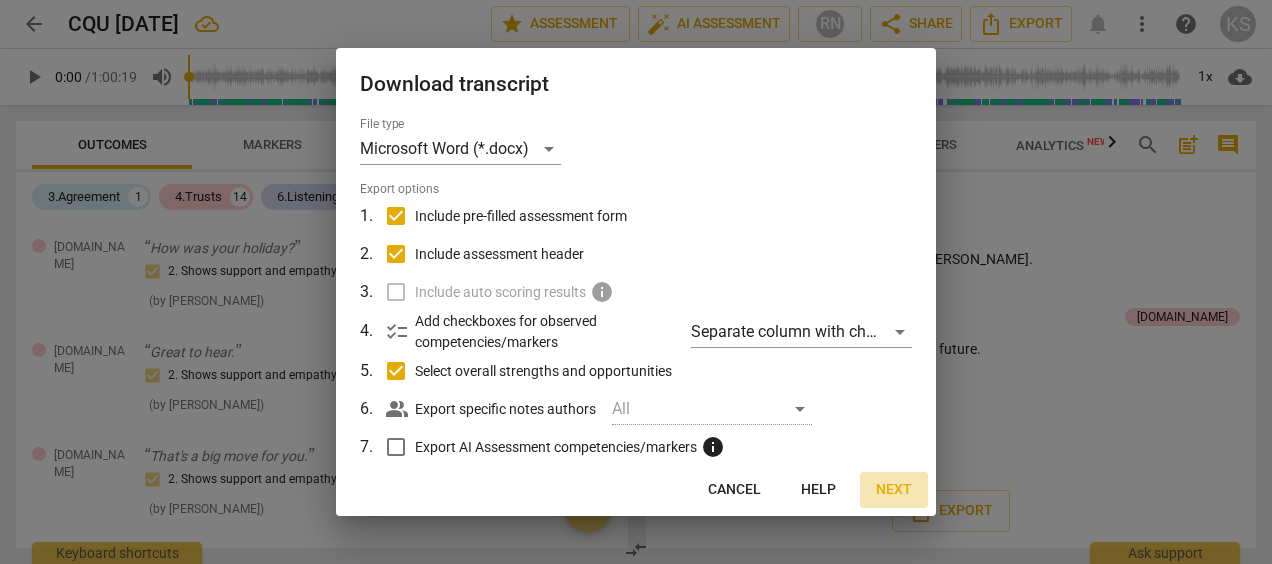 click on "Next" at bounding box center [894, 490] 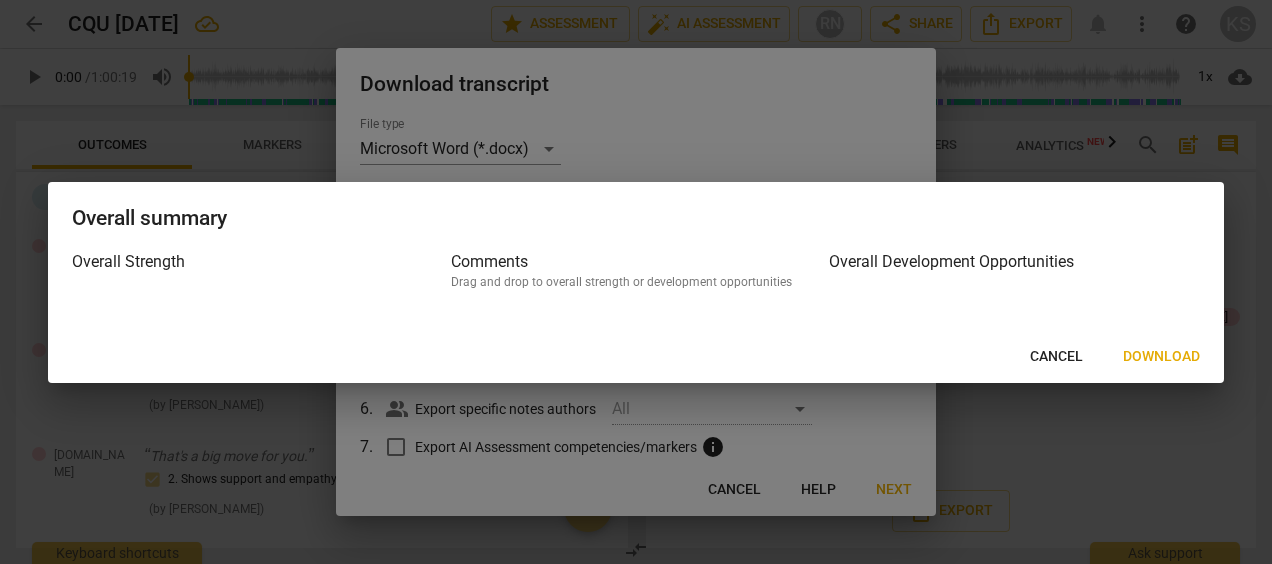 click on "Download" at bounding box center [1161, 357] 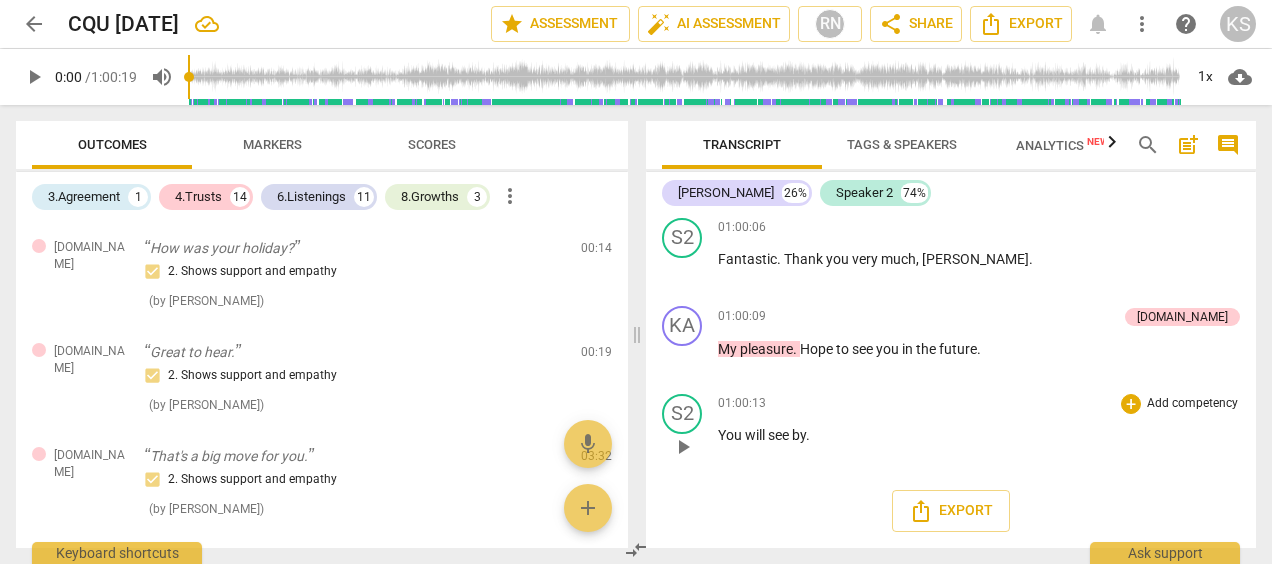 click on "01:00:13 + Add competency keyboard_arrow_right You   will   see   by ." at bounding box center [979, 430] 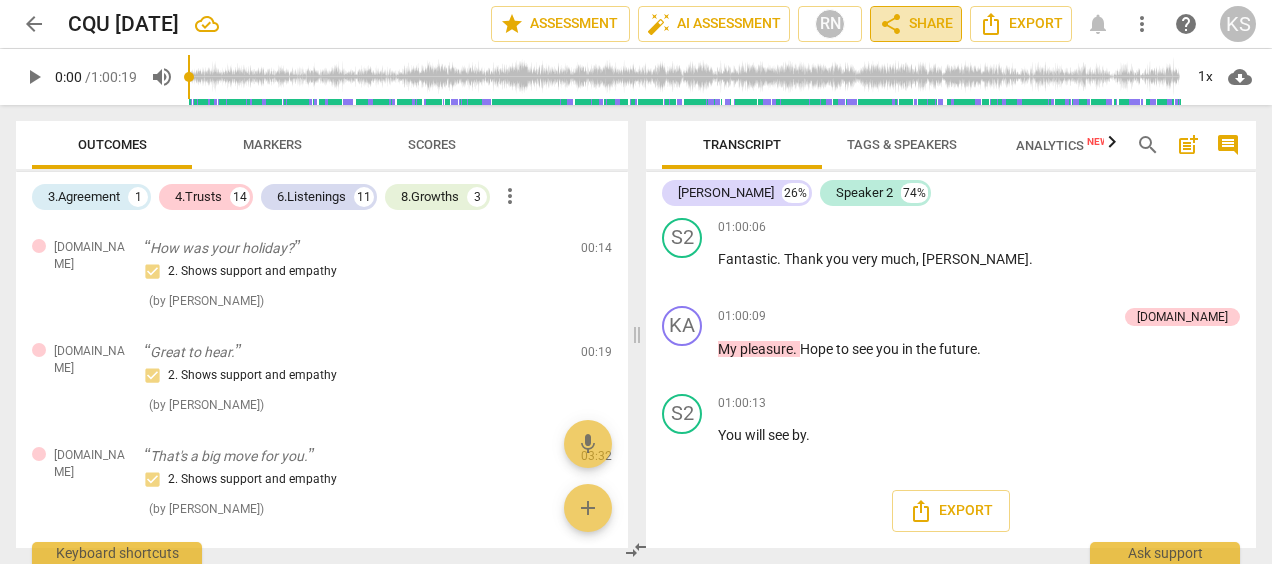 click on "share    Share" at bounding box center (916, 24) 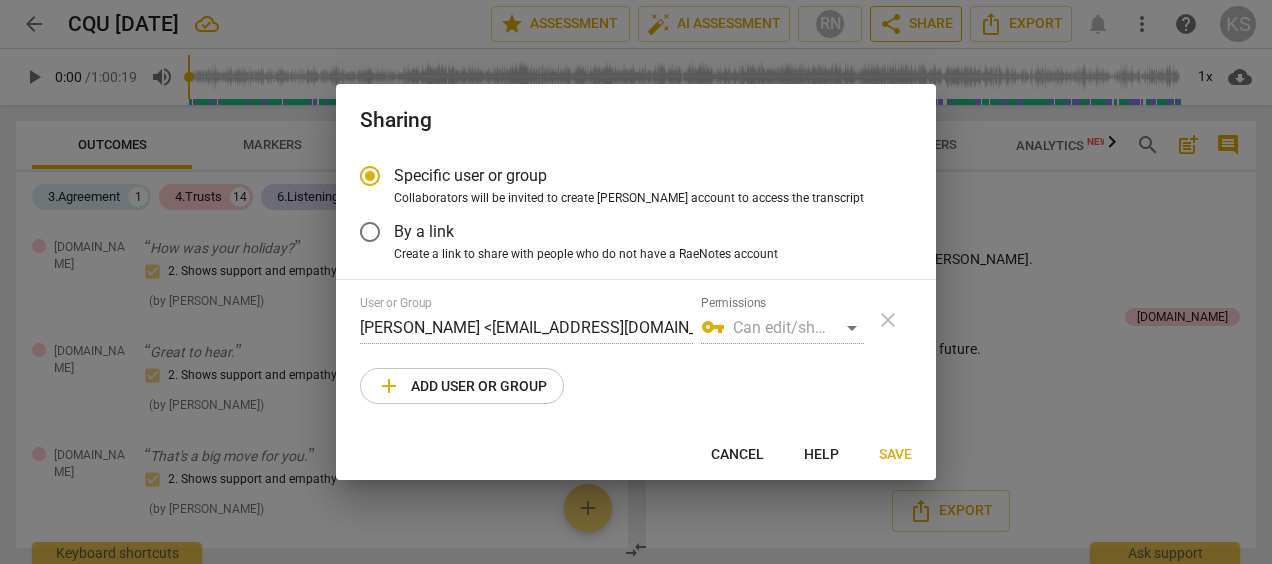 radio on "false" 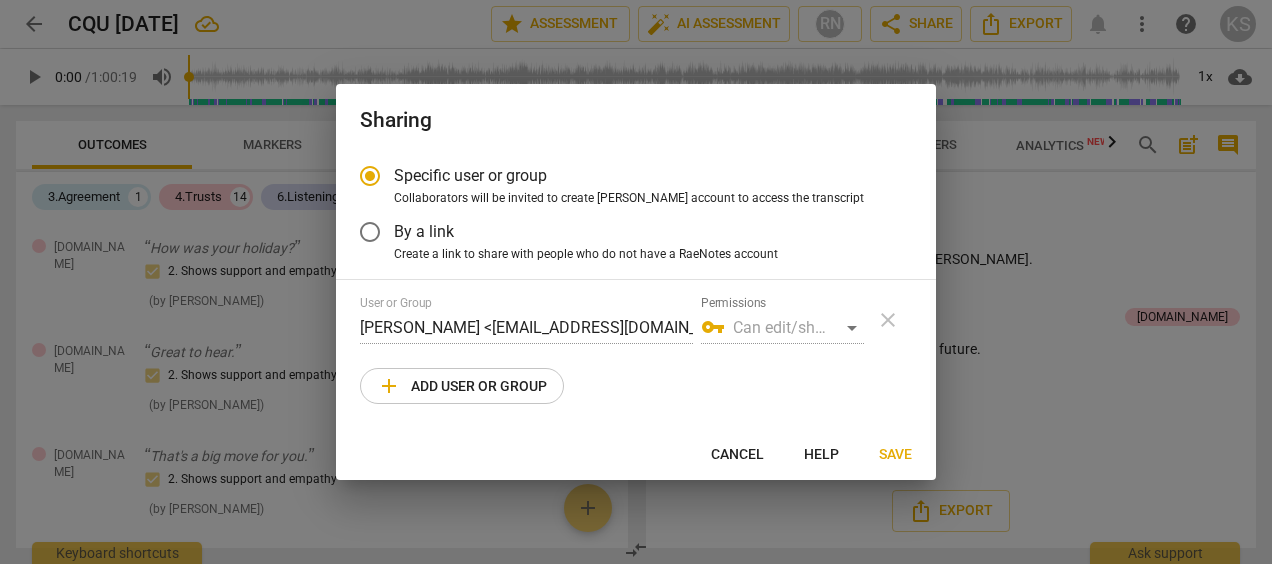 click on "By a link" at bounding box center [424, 231] 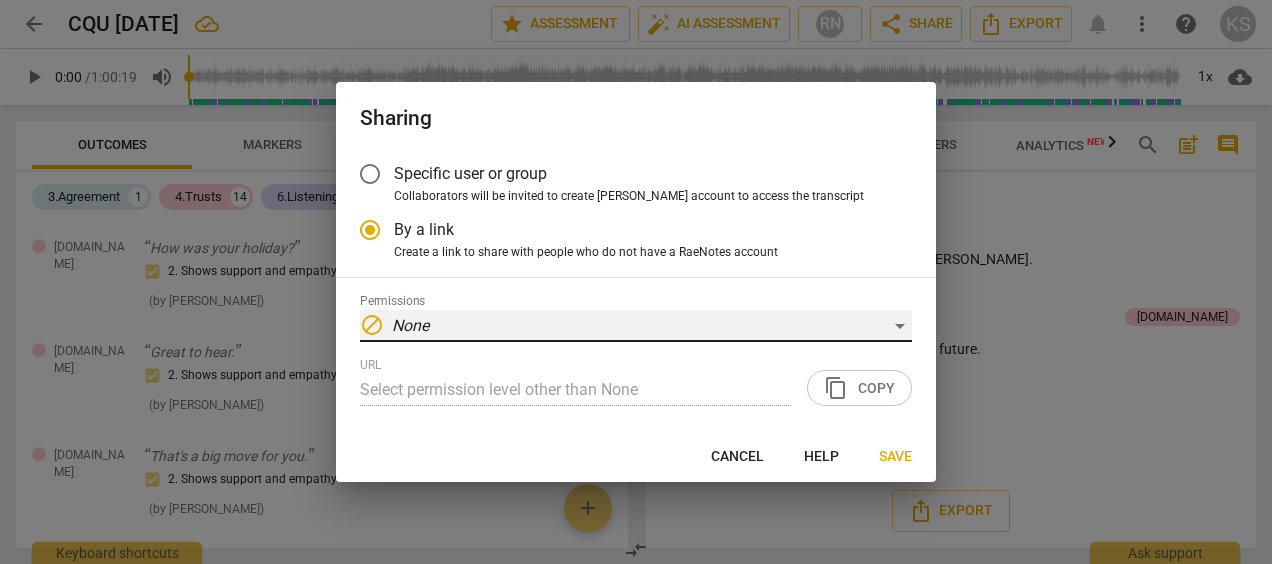 click on "block None" at bounding box center [636, 326] 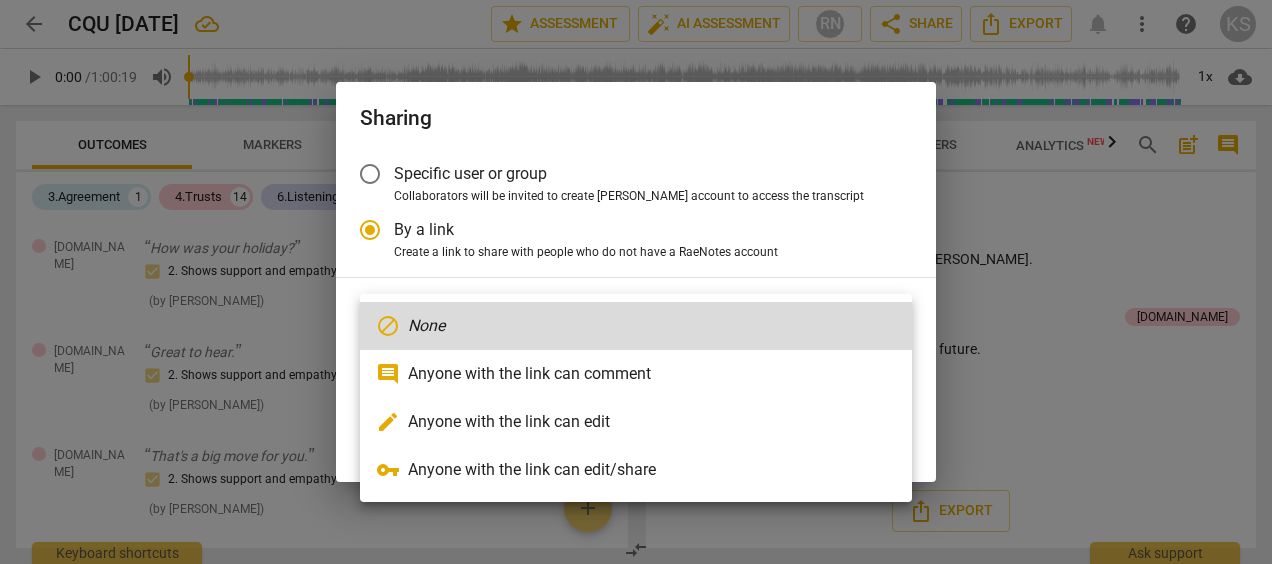 click on "edit Anyone with the link can edit" at bounding box center [636, 422] 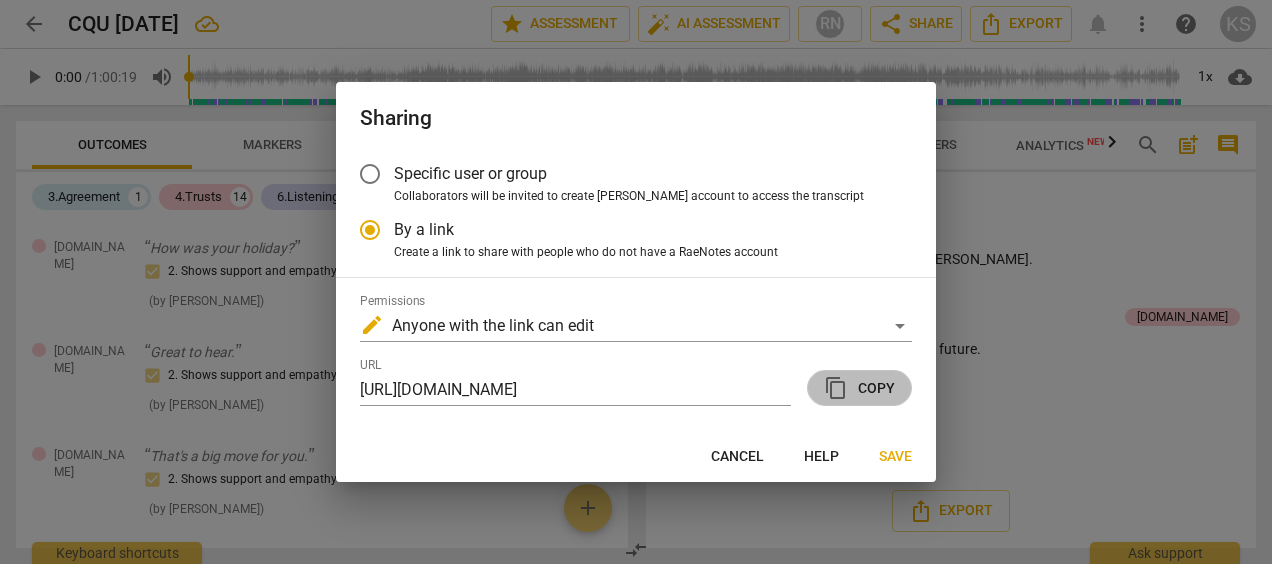 click on "content_copy   Copy" at bounding box center [859, 388] 